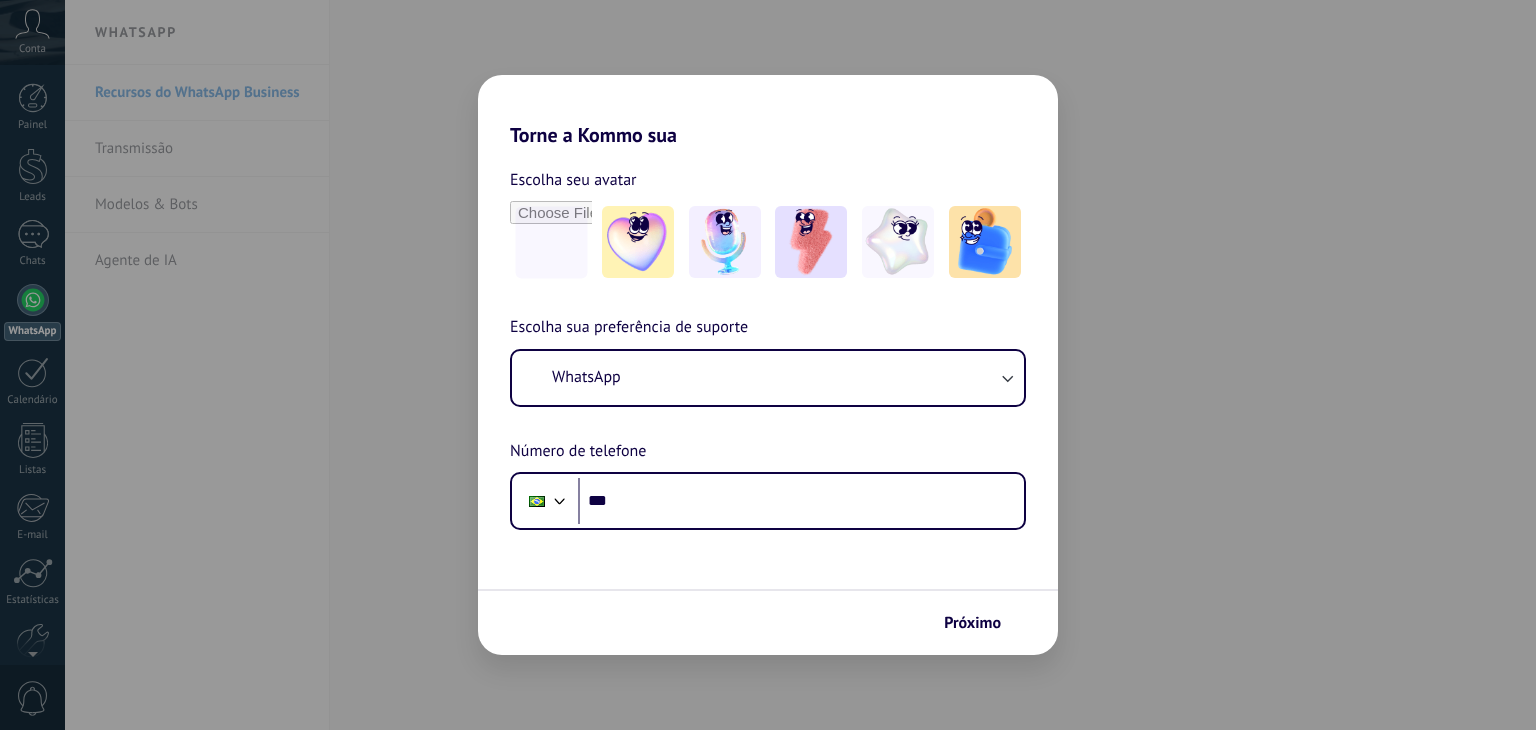 scroll, scrollTop: 0, scrollLeft: 0, axis: both 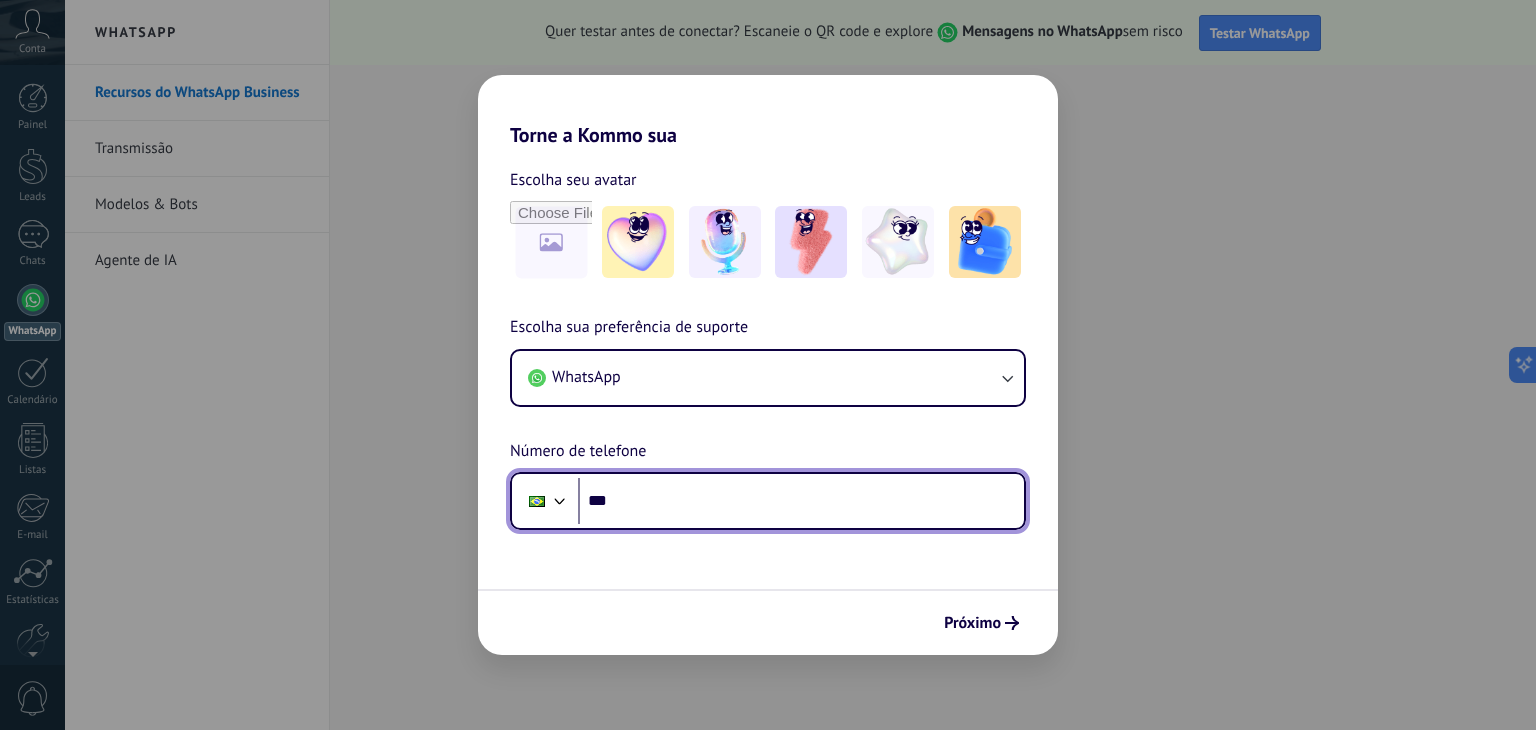 click on "***" at bounding box center (801, 501) 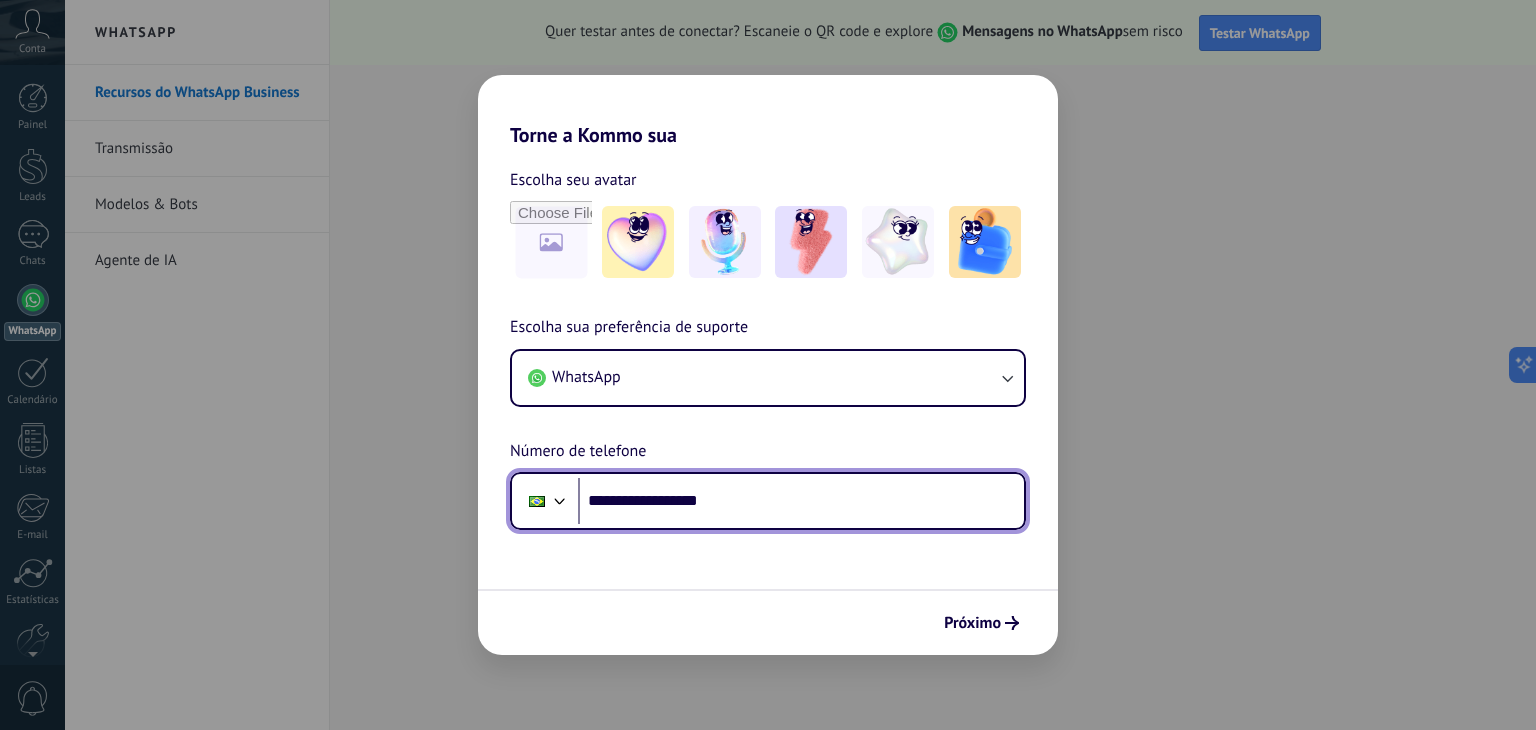 click on "**********" at bounding box center [801, 501] 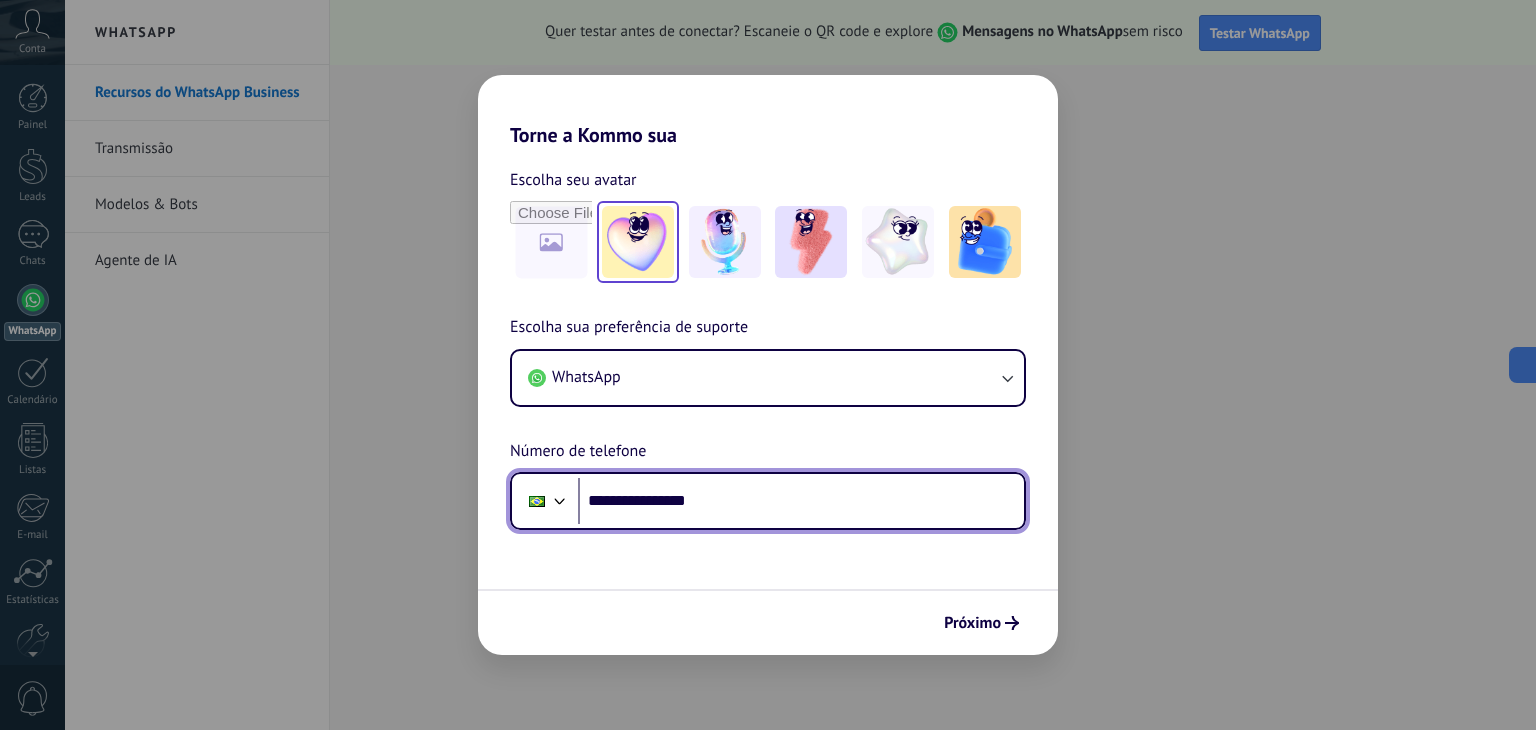 scroll, scrollTop: 0, scrollLeft: 0, axis: both 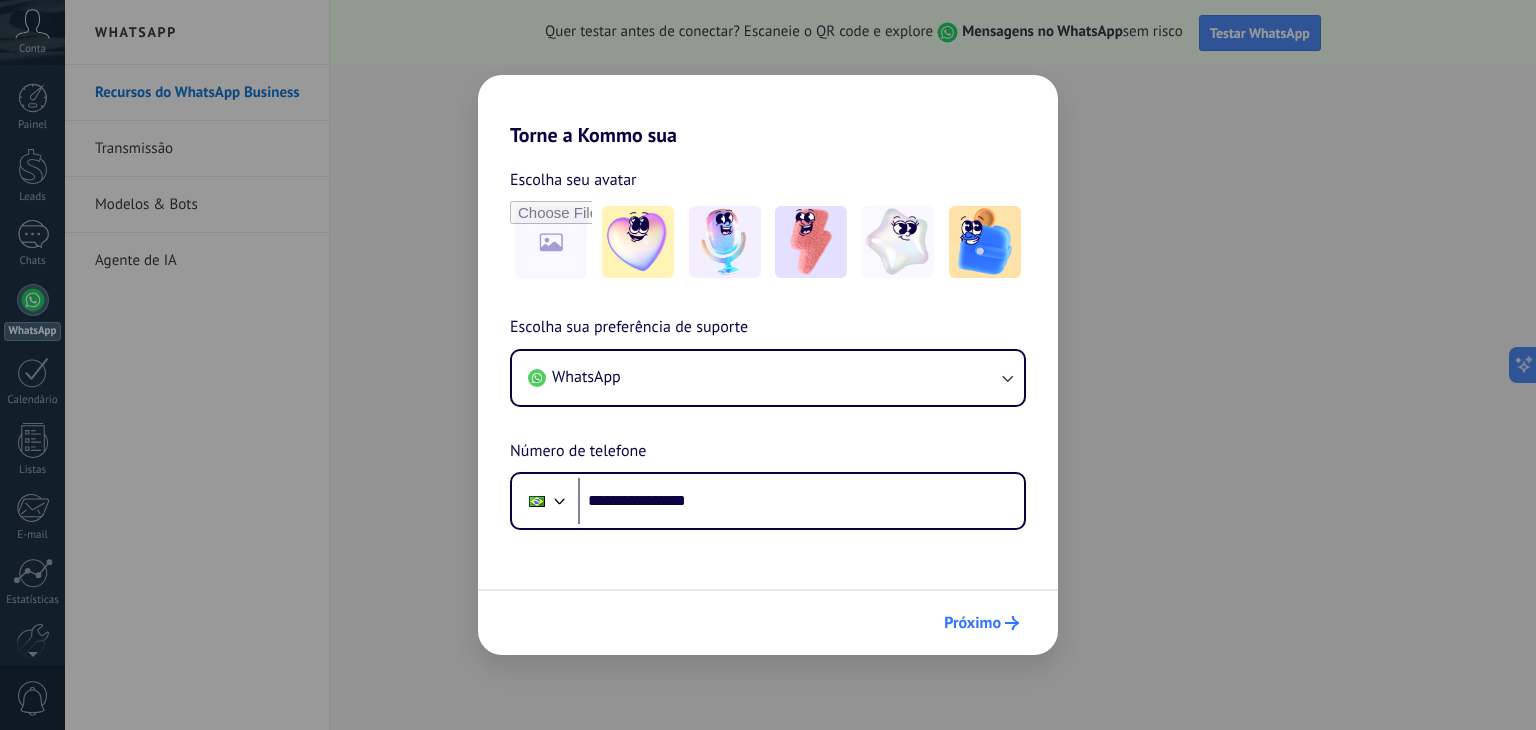 click on "Próximo" at bounding box center (972, 623) 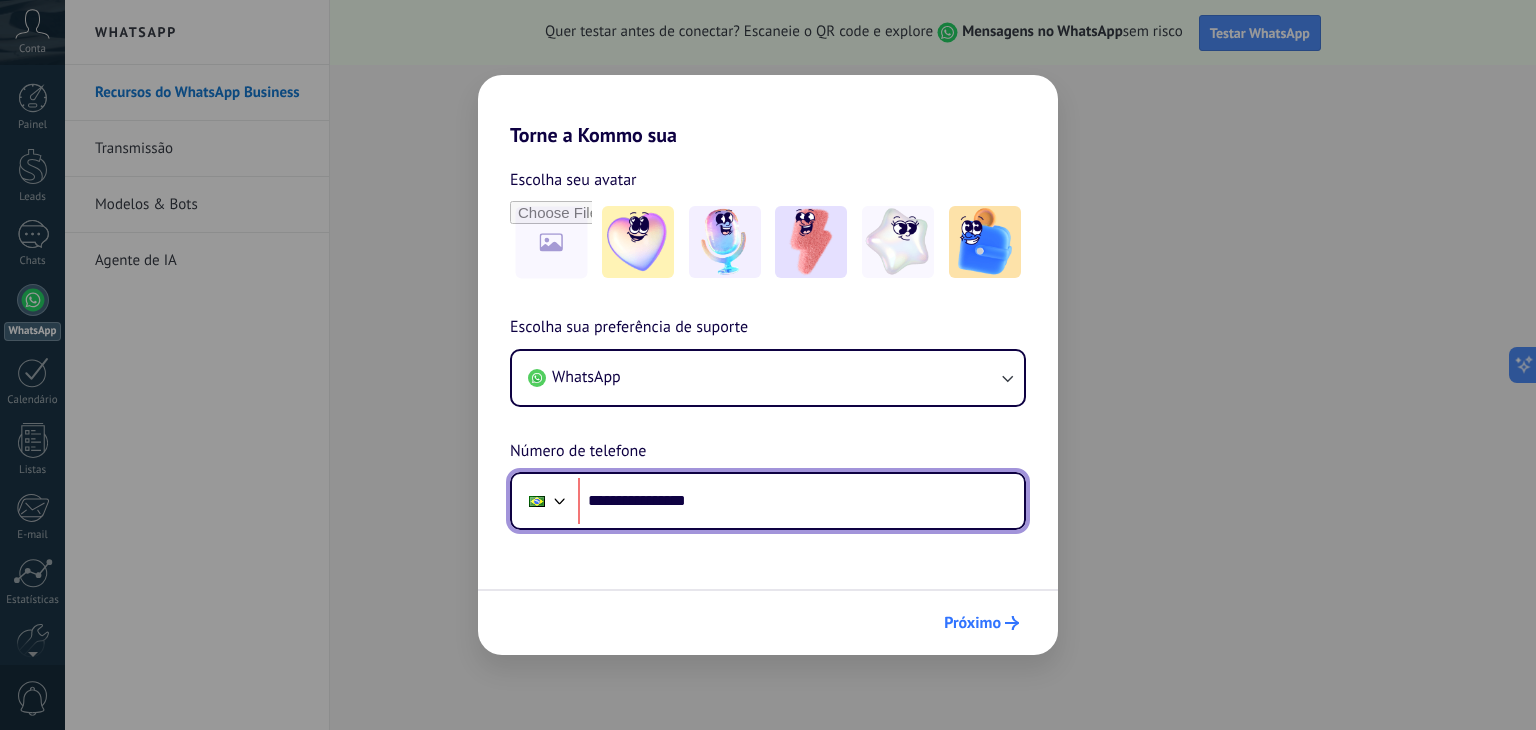 scroll, scrollTop: 0, scrollLeft: 0, axis: both 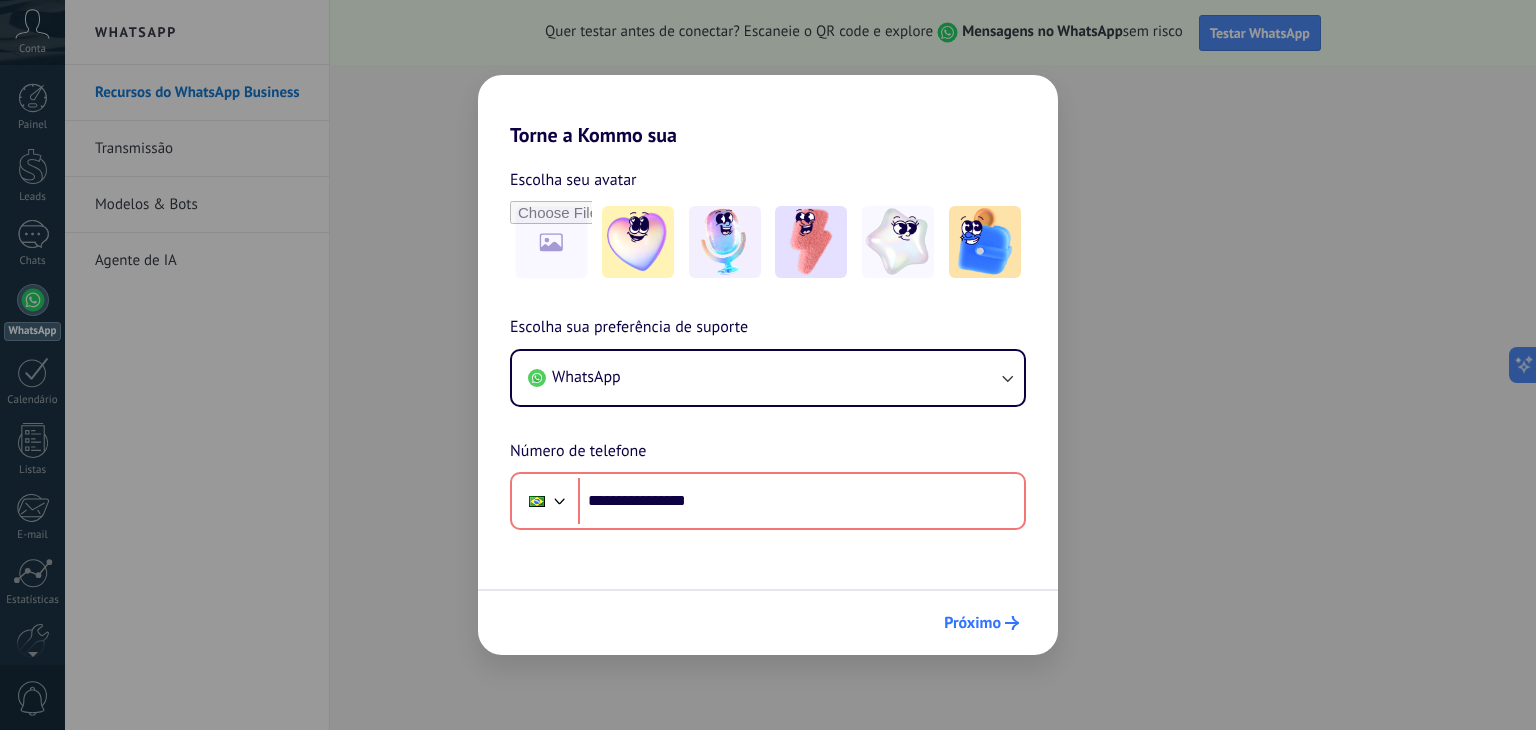 click on "Próximo" at bounding box center [972, 623] 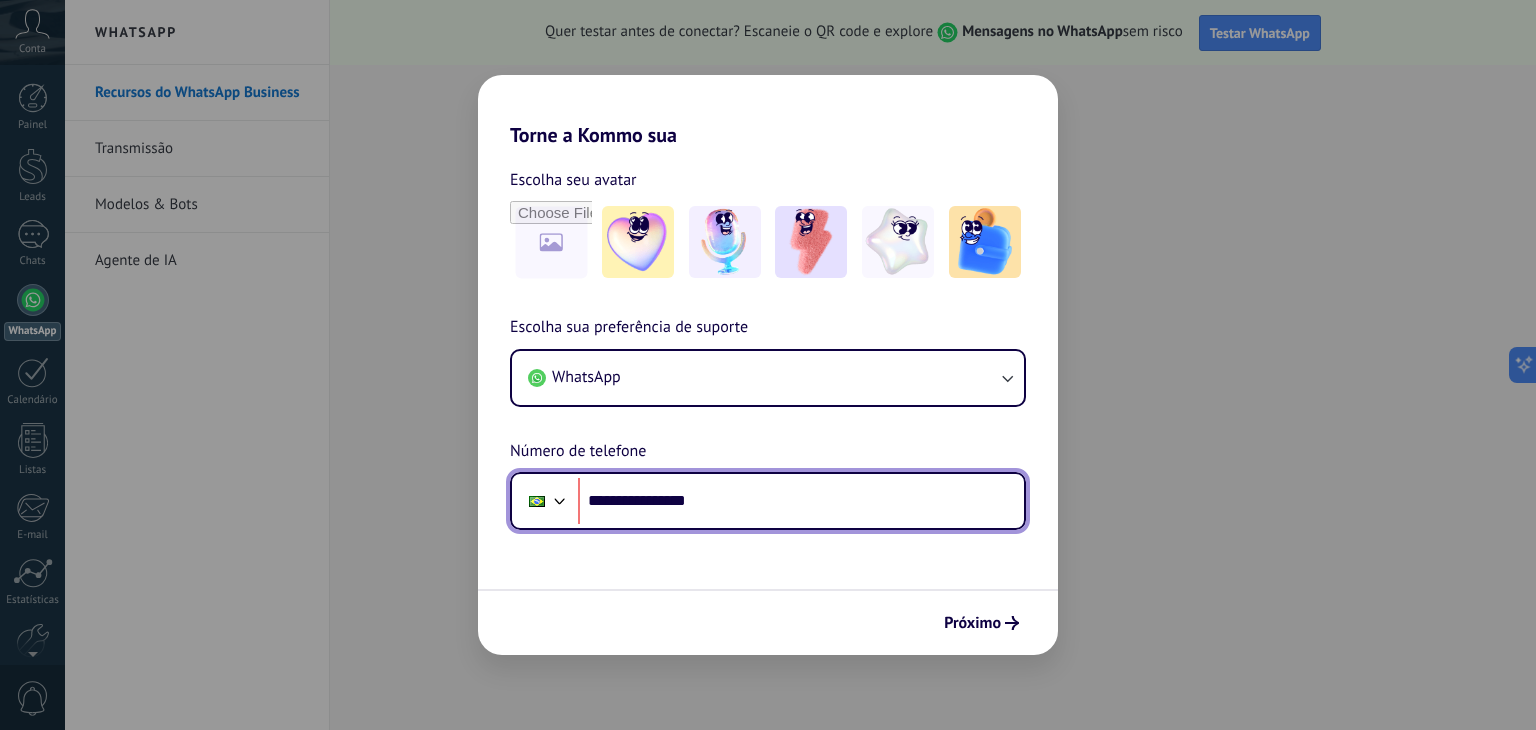 click on "**********" at bounding box center (801, 501) 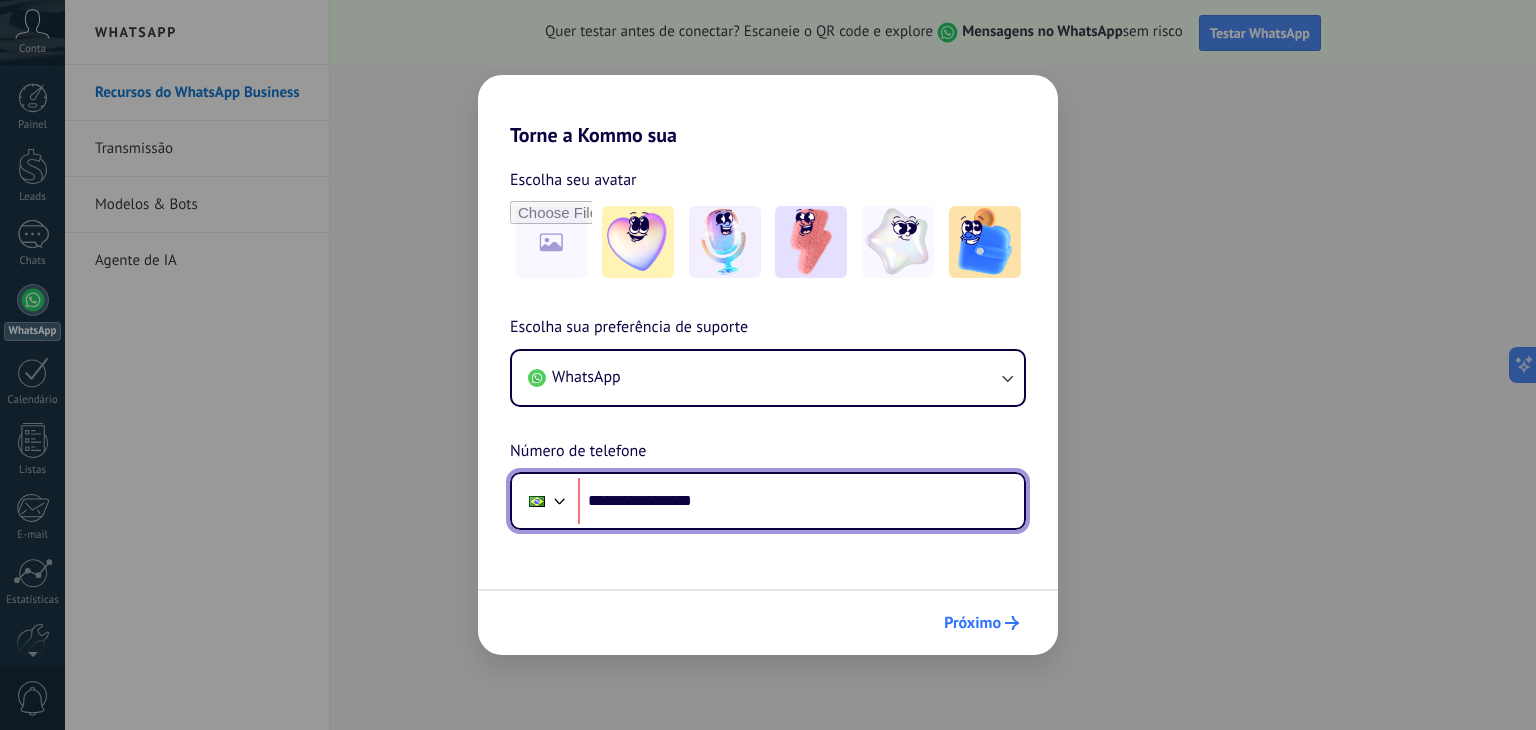 type on "**********" 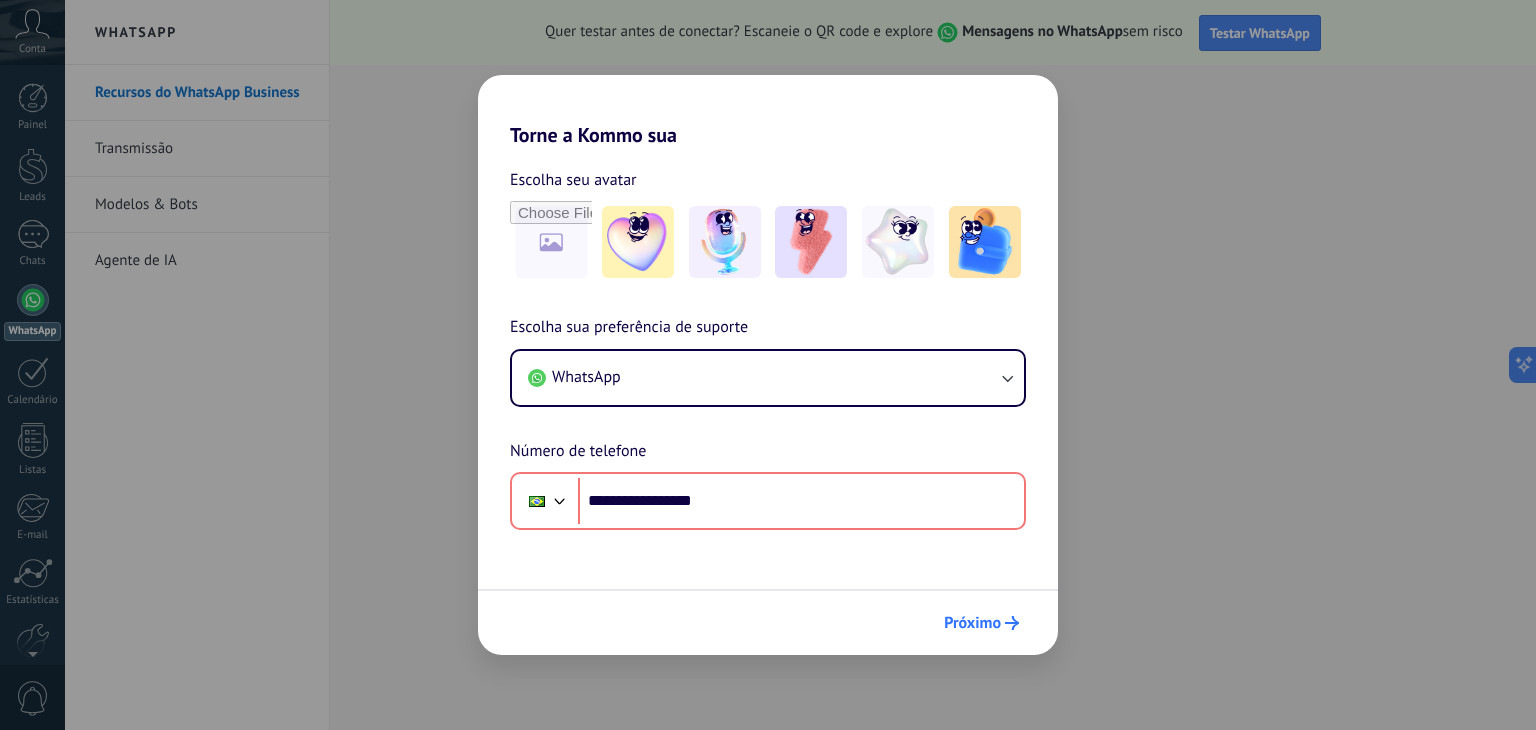 click on "Próximo" at bounding box center [972, 623] 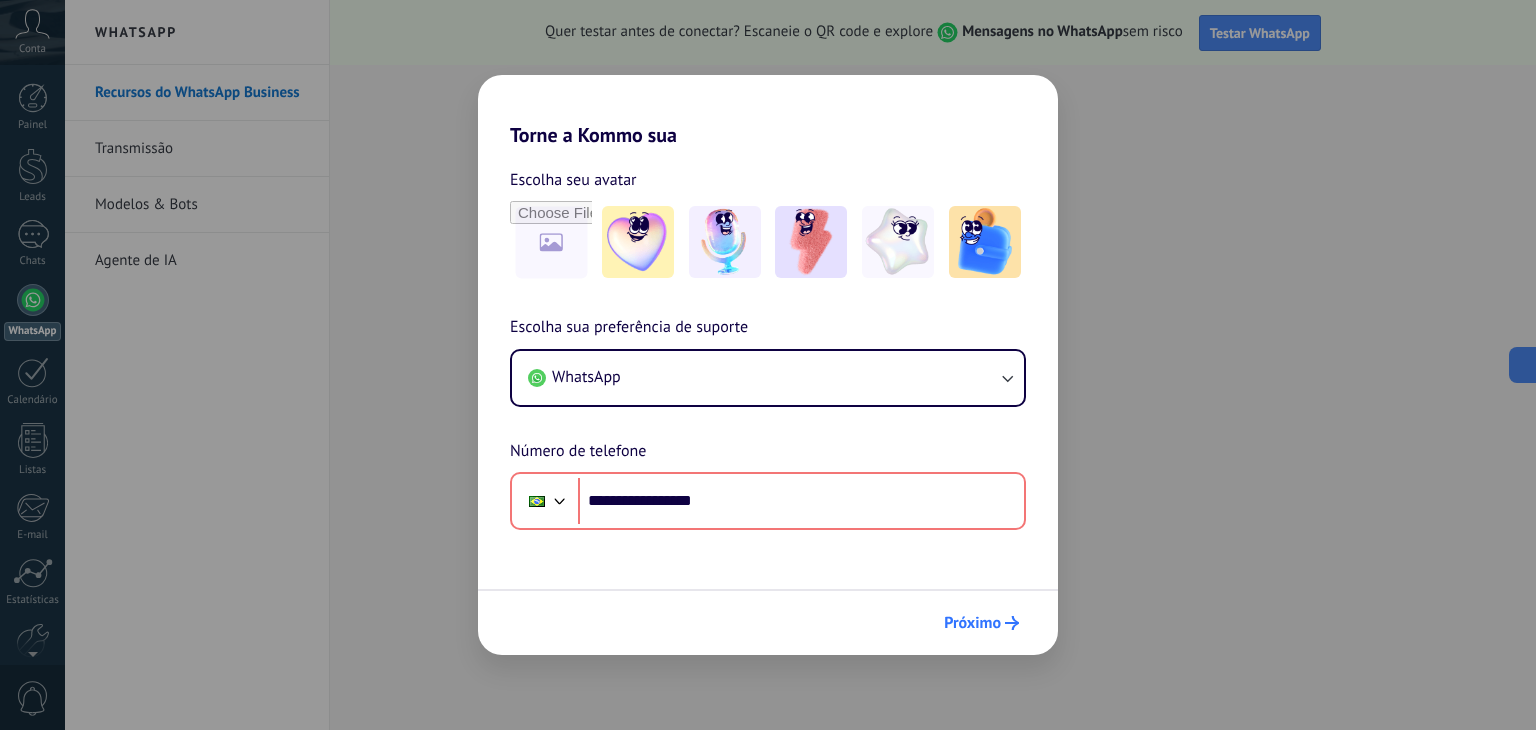 click on "Próximo" at bounding box center [972, 623] 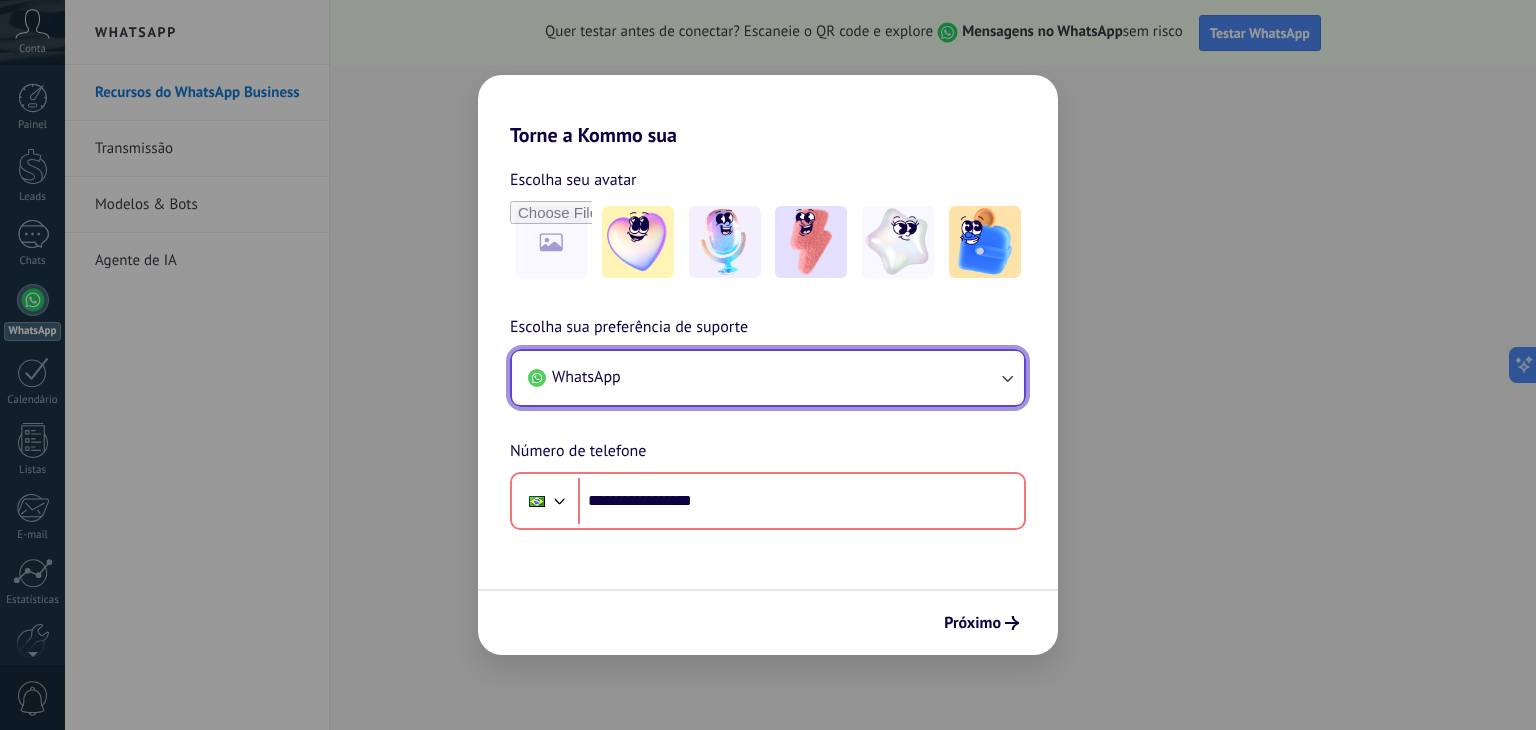 click on "WhatsApp" at bounding box center (768, 378) 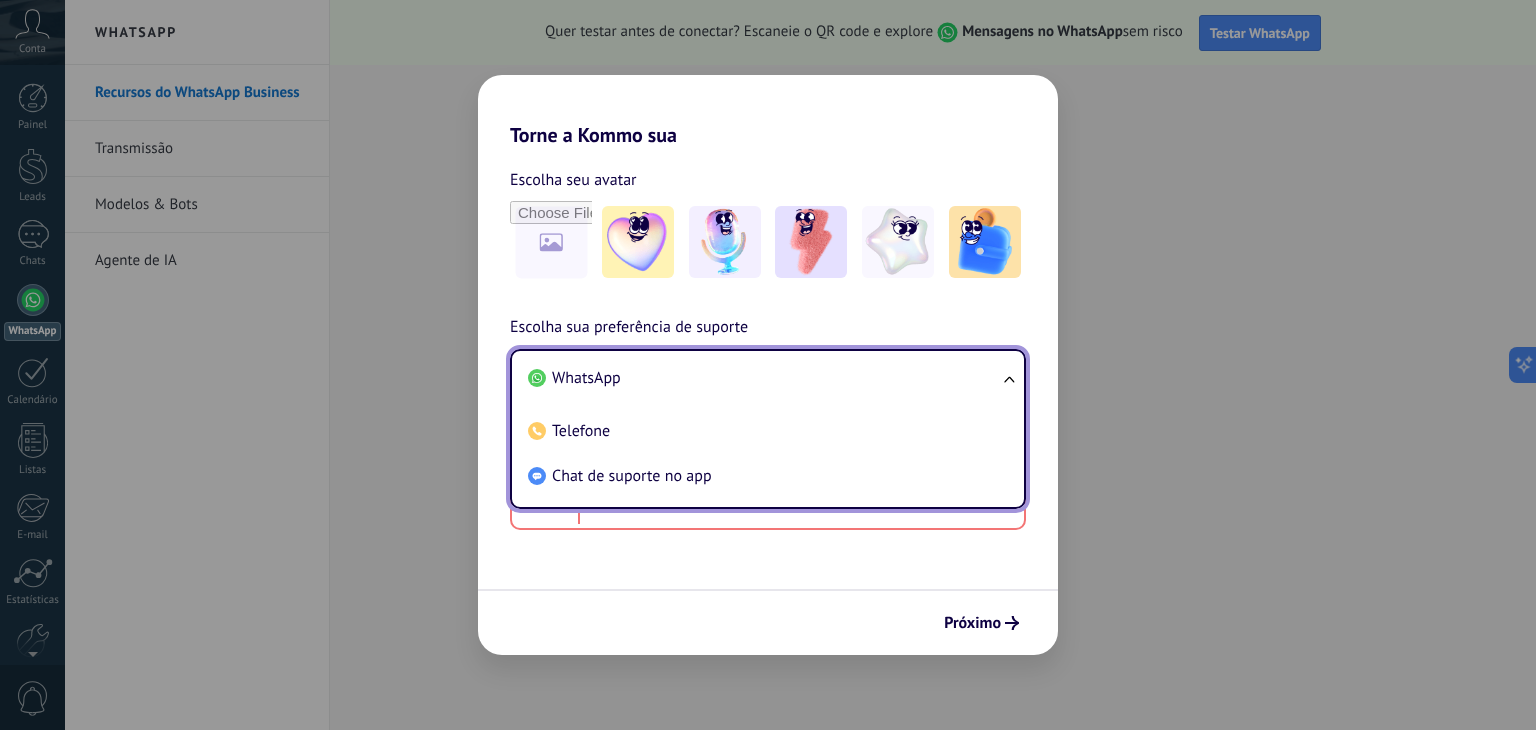 click on "WhatsApp" at bounding box center (586, 378) 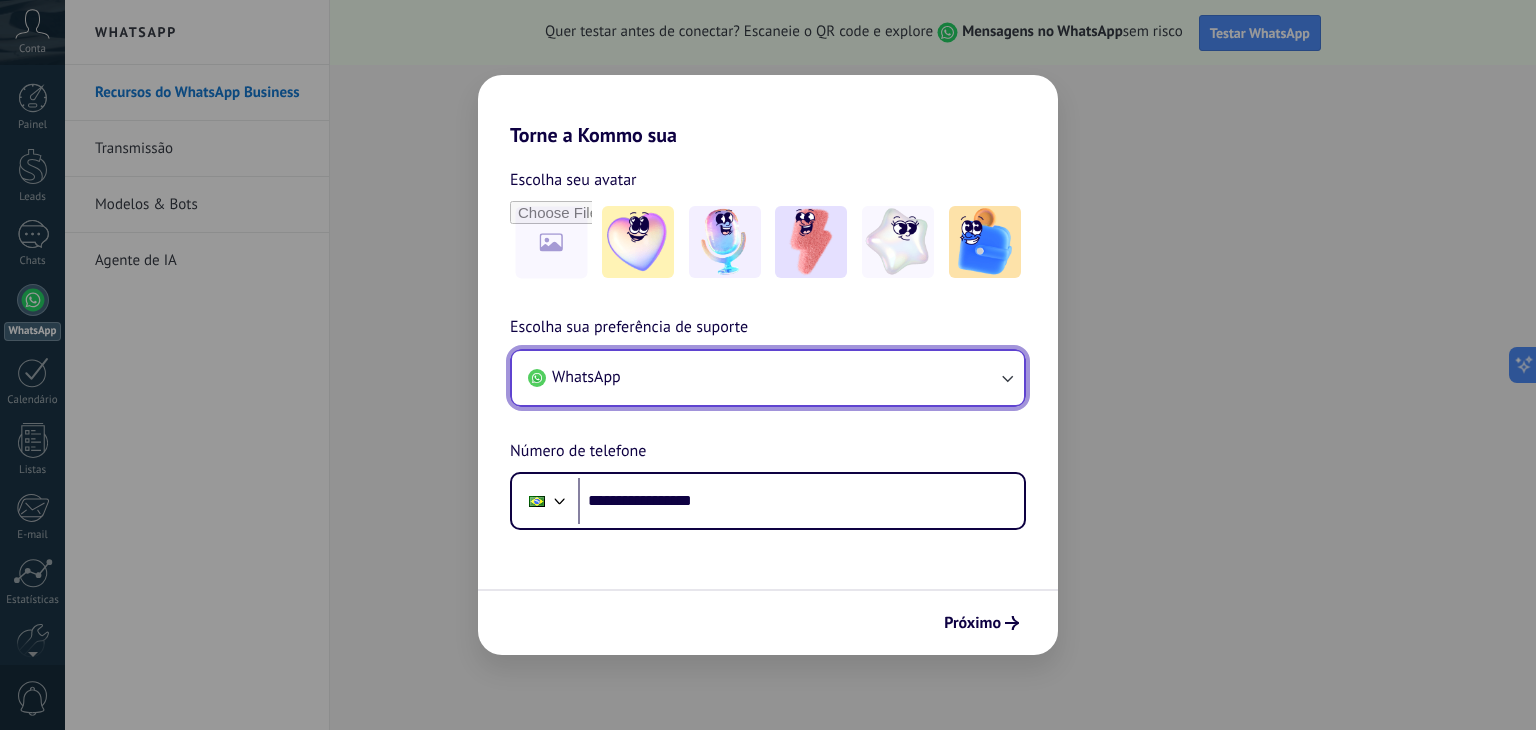 click on "WhatsApp" at bounding box center [586, 377] 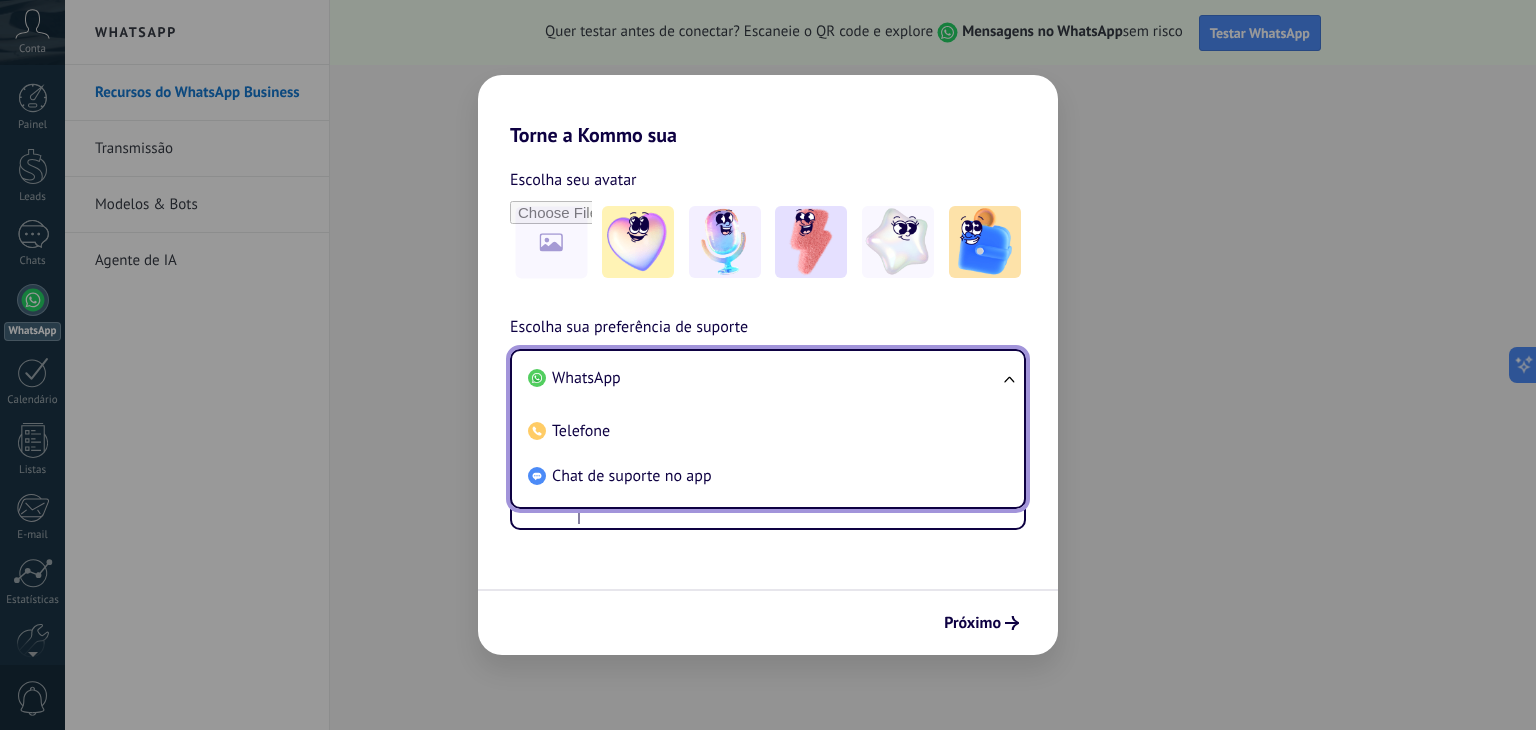 click on "WhatsApp" at bounding box center [586, 378] 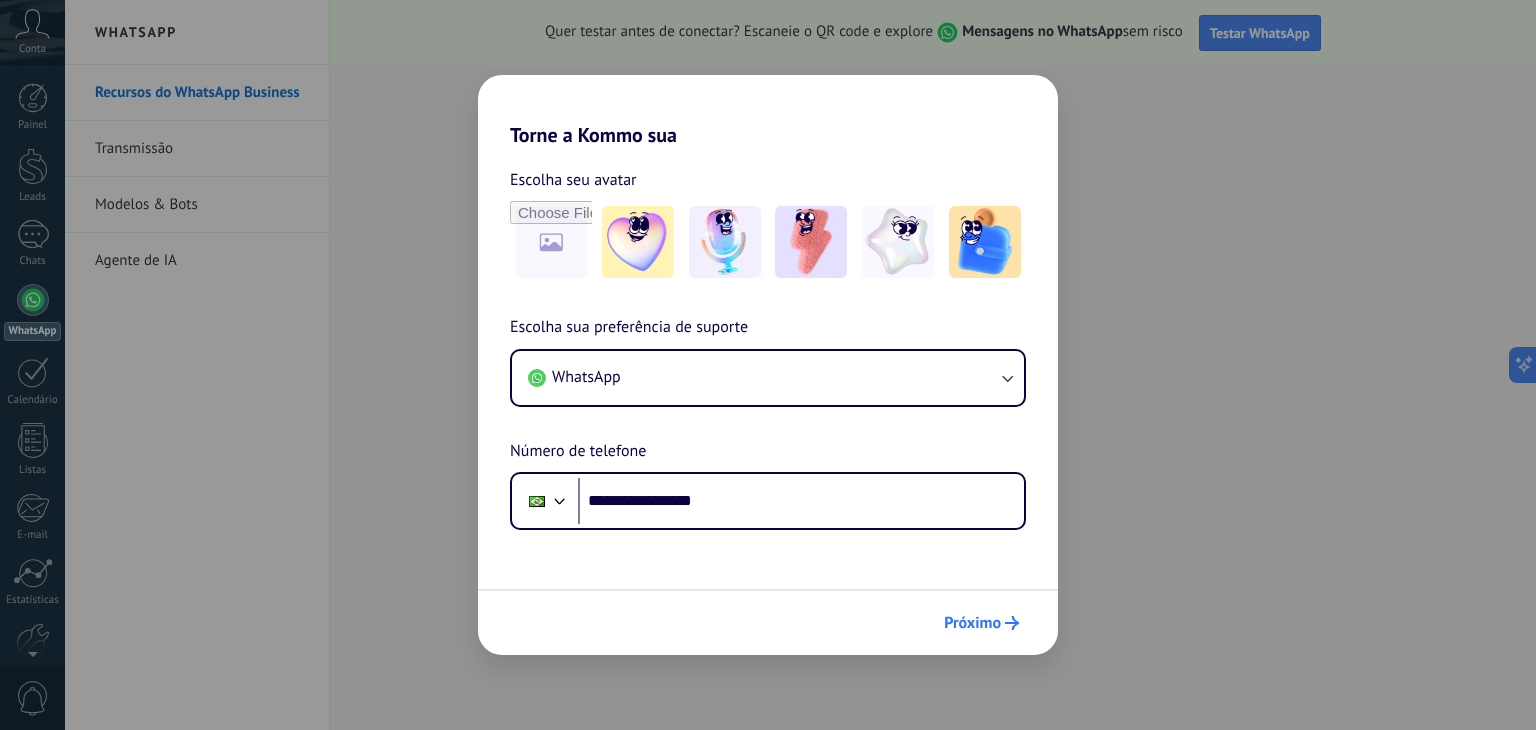 click on "Próximo" at bounding box center [972, 623] 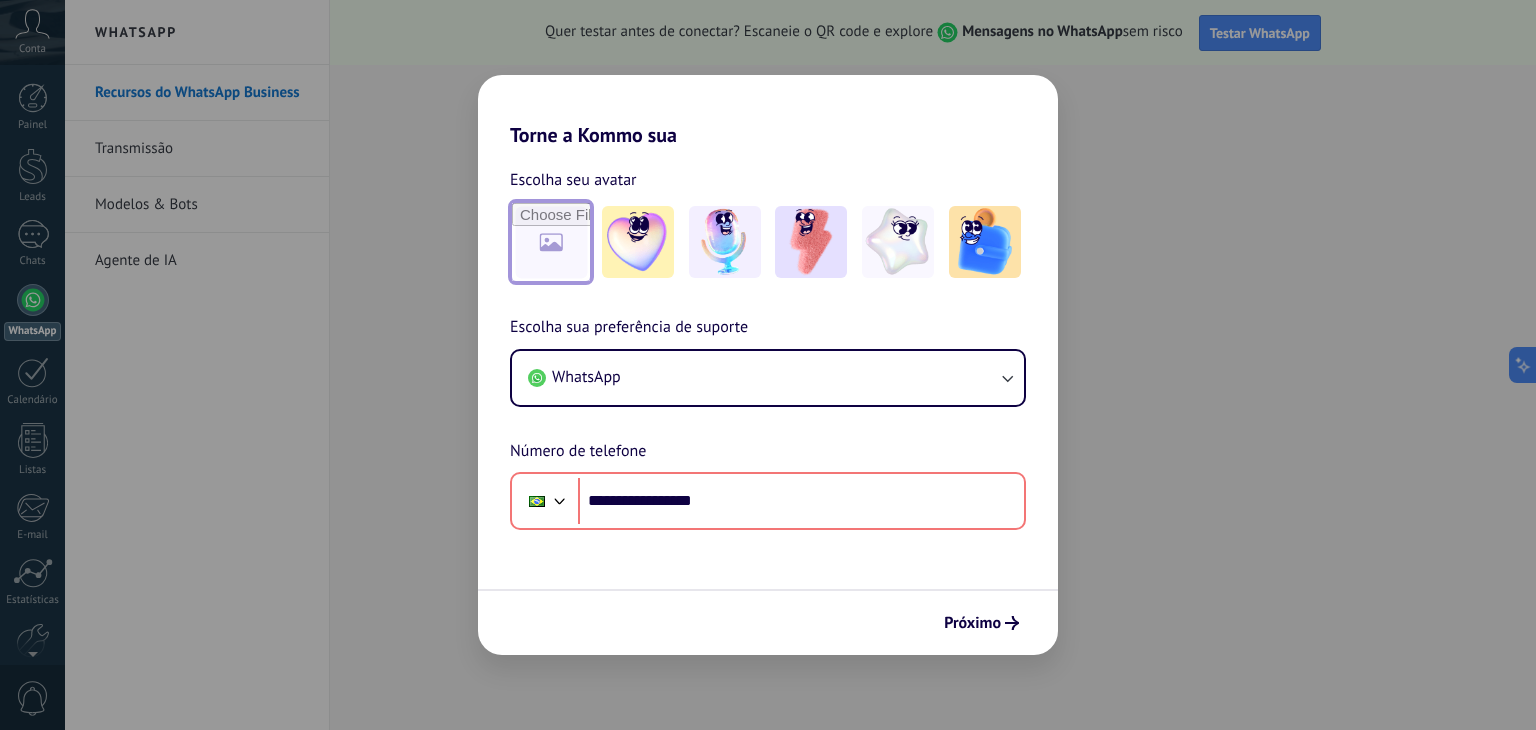 click at bounding box center (551, 242) 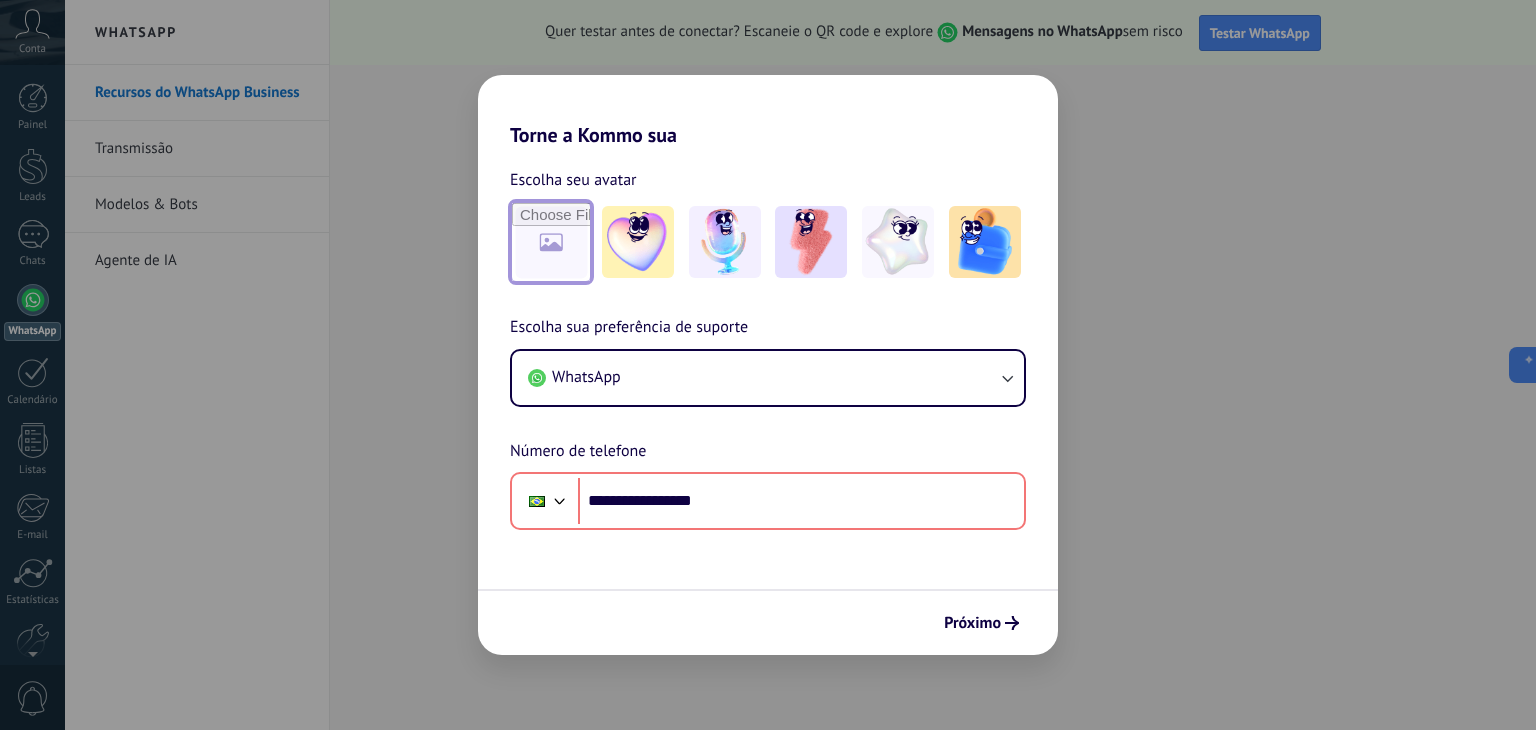click at bounding box center [551, 242] 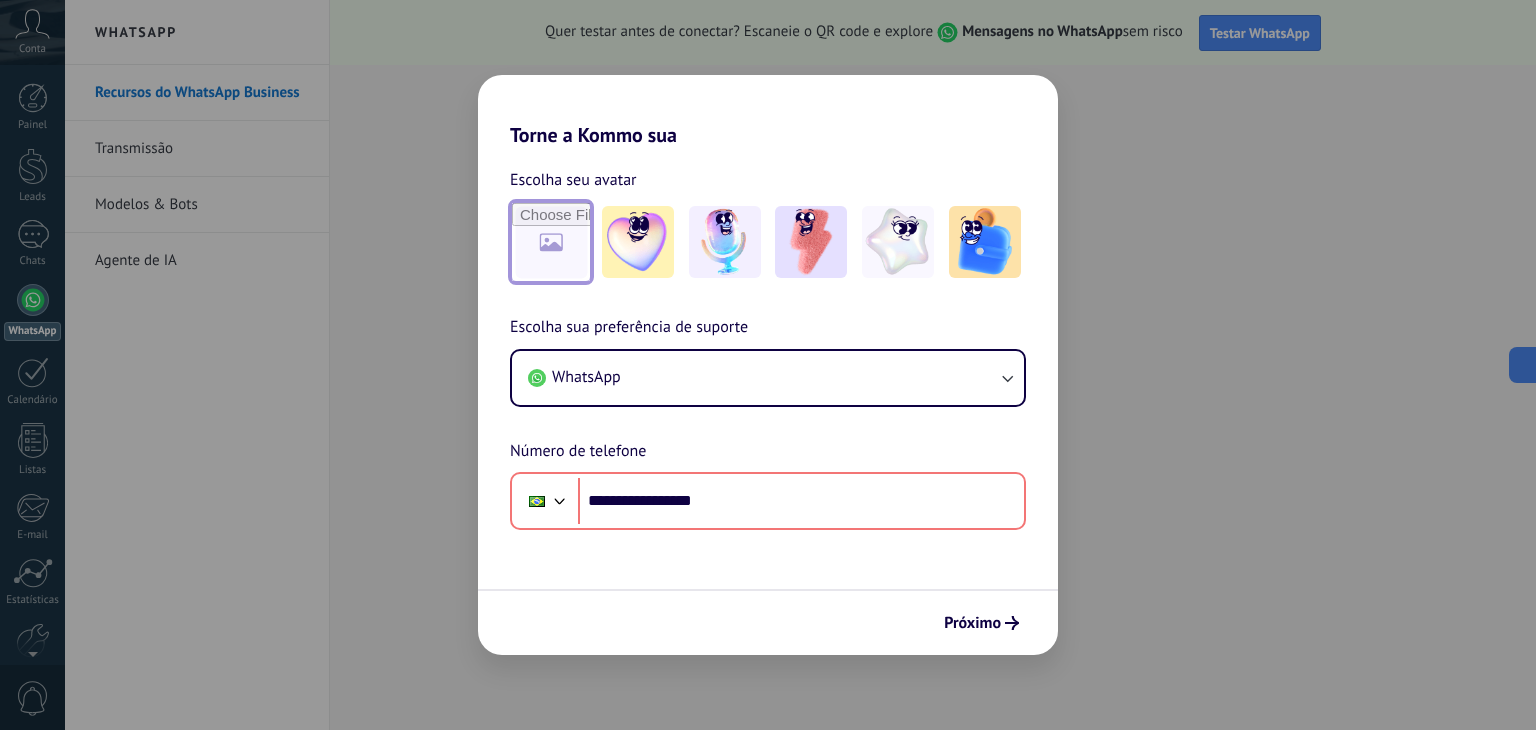 type on "**********" 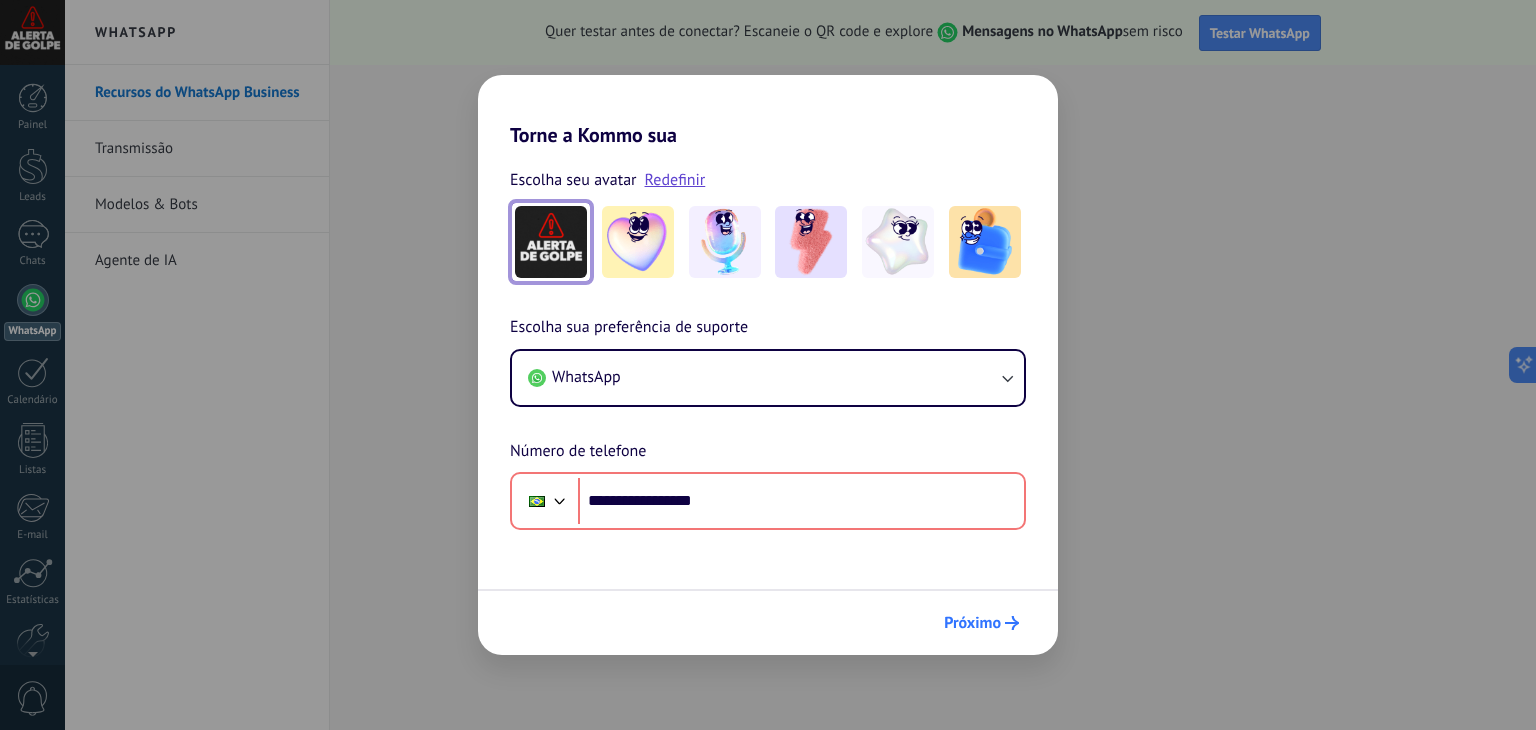 click on "Próximo" at bounding box center [972, 623] 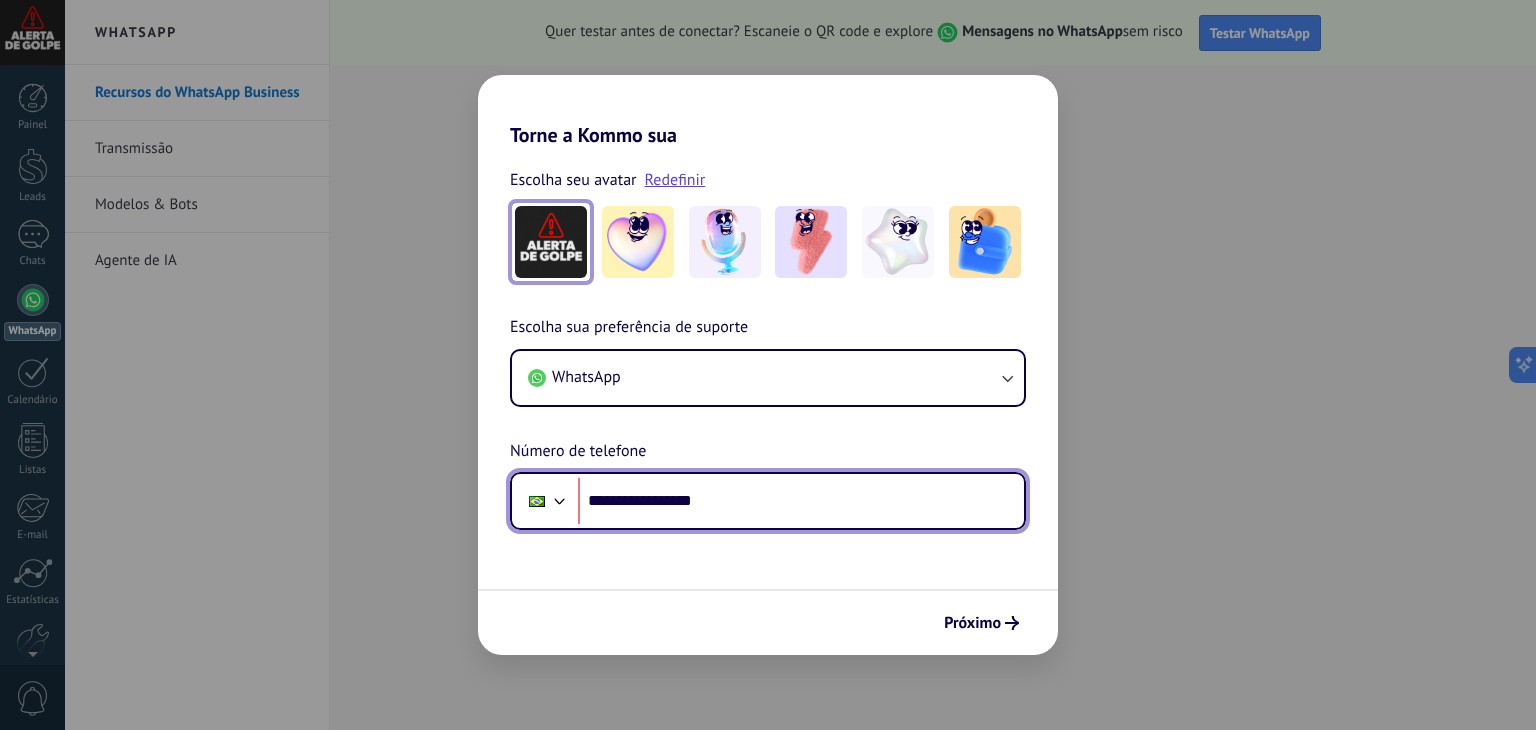 click on "**********" at bounding box center [801, 501] 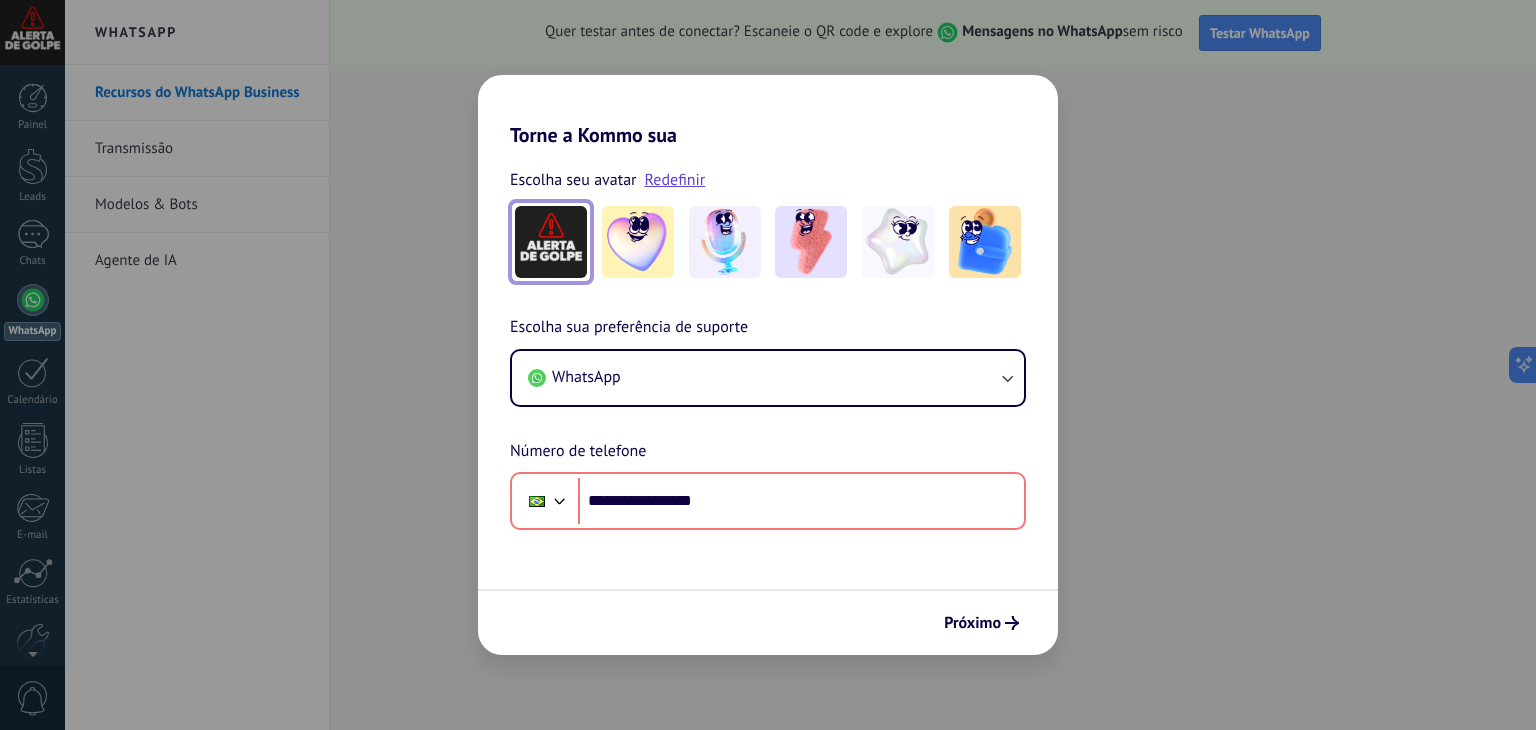 click at bounding box center (551, 242) 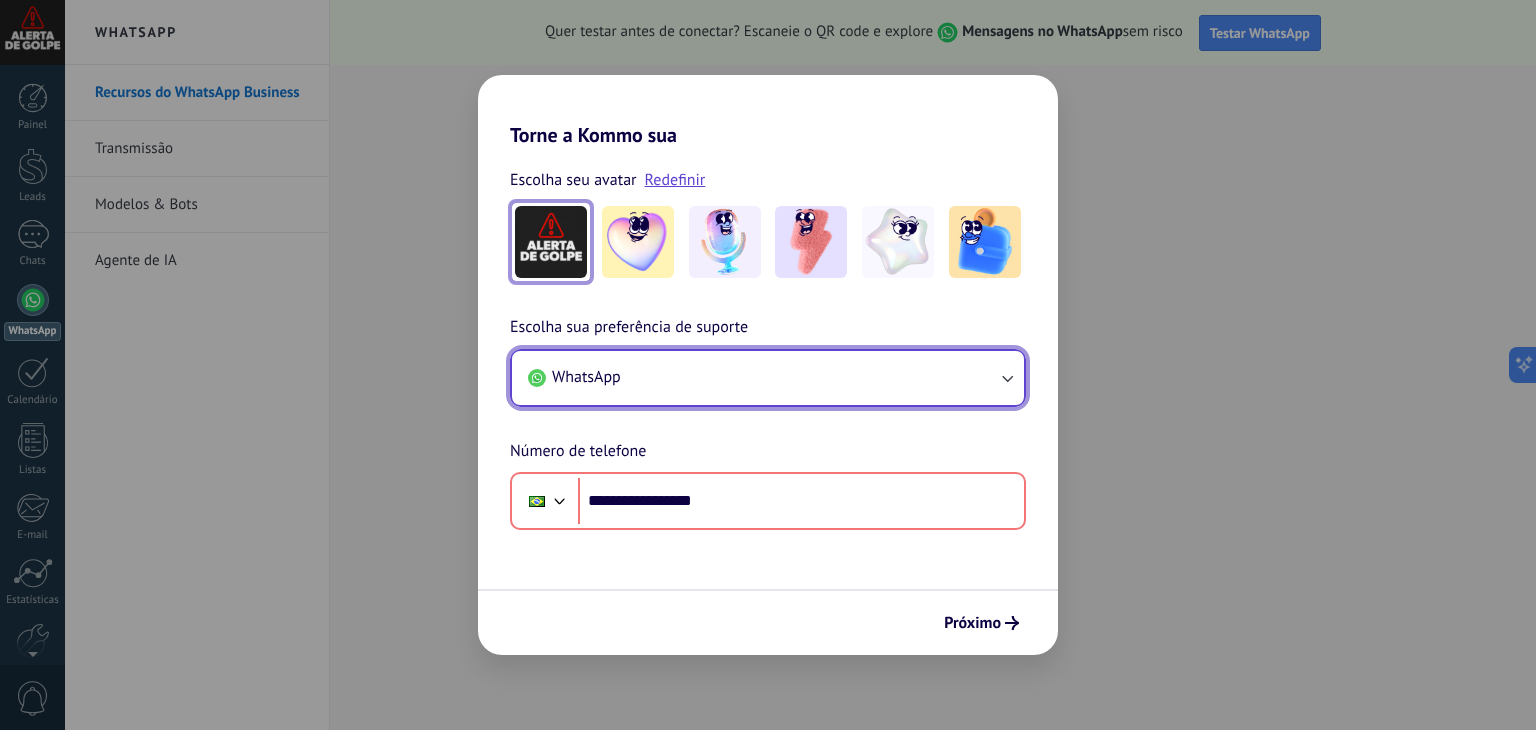 click on "WhatsApp" at bounding box center (768, 378) 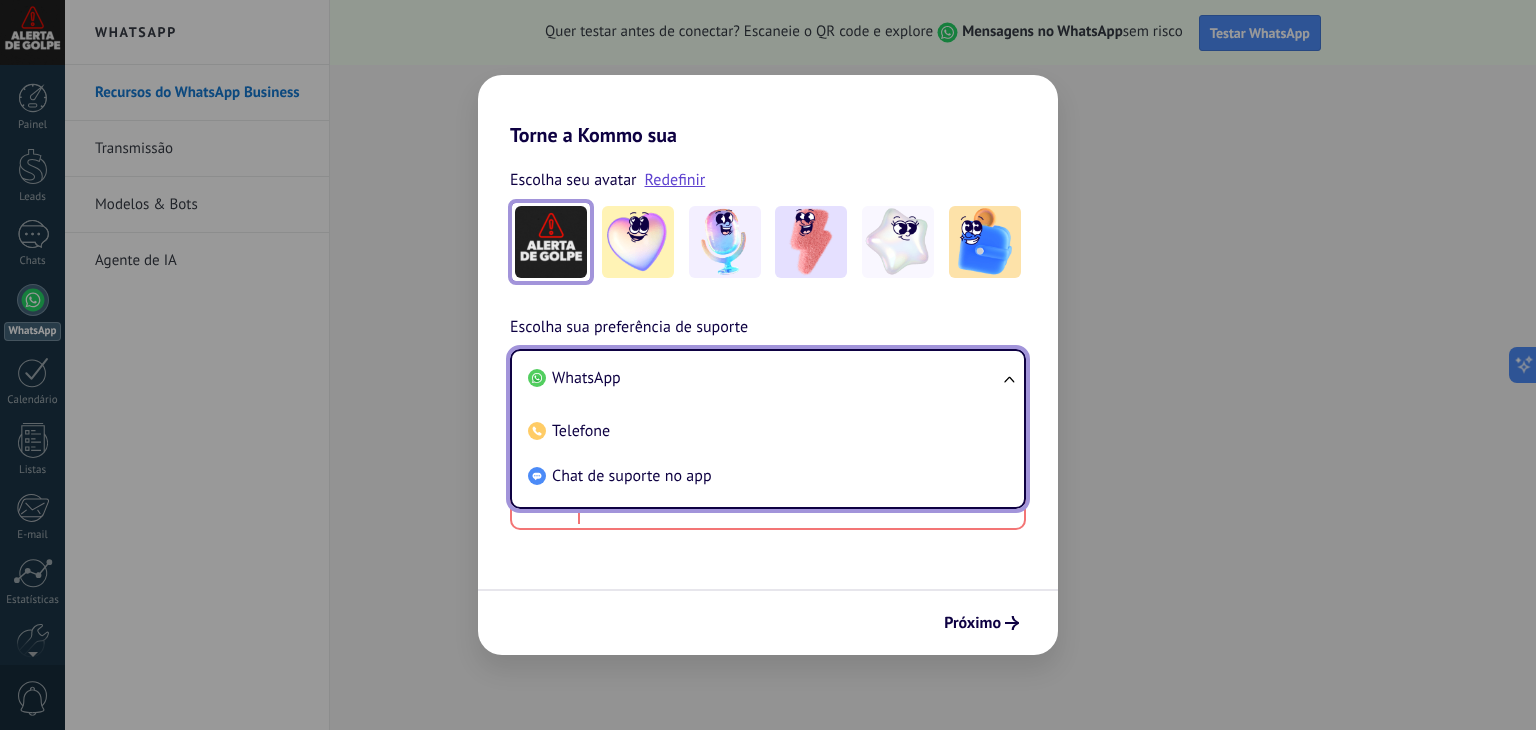 click on "WhatsApp" at bounding box center (586, 378) 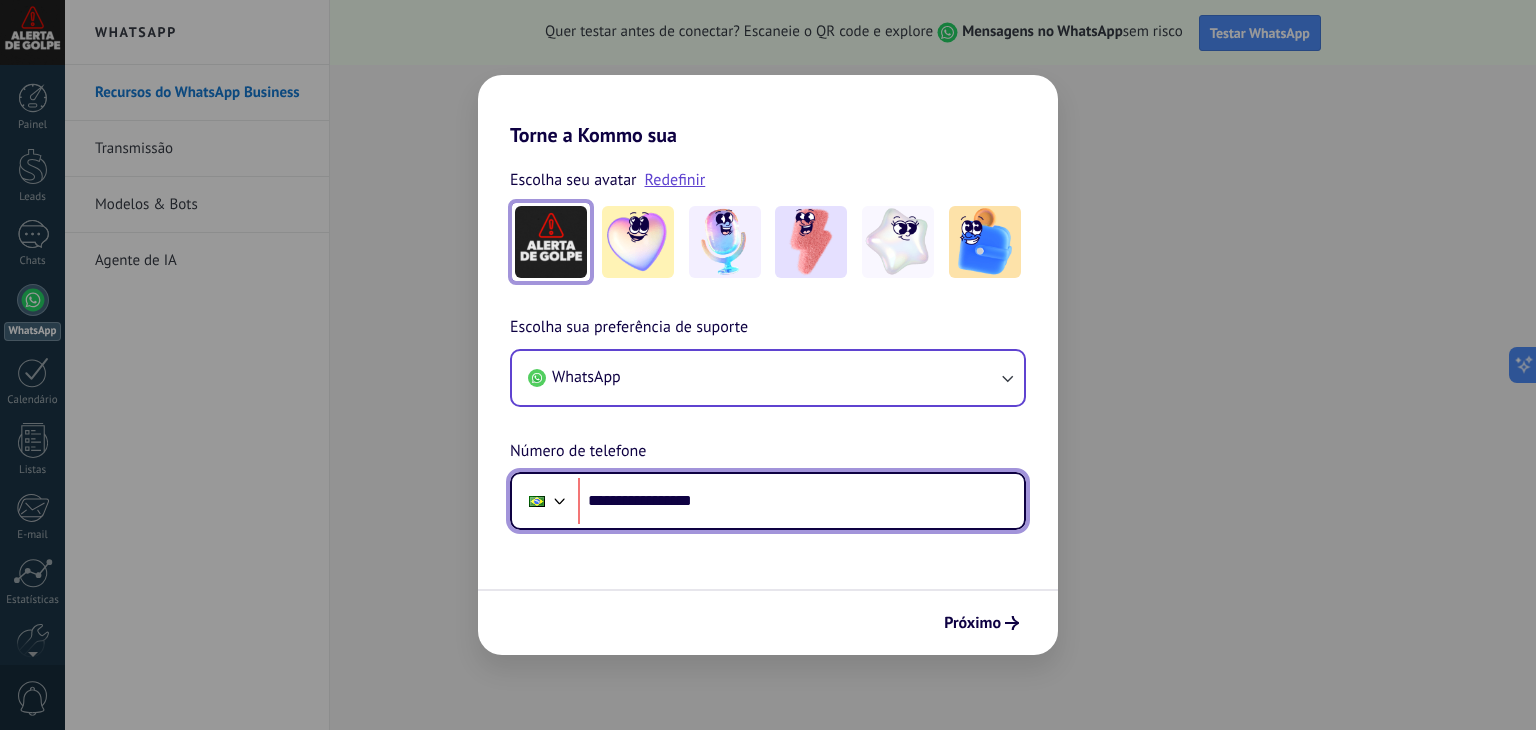 click on "**********" at bounding box center (801, 501) 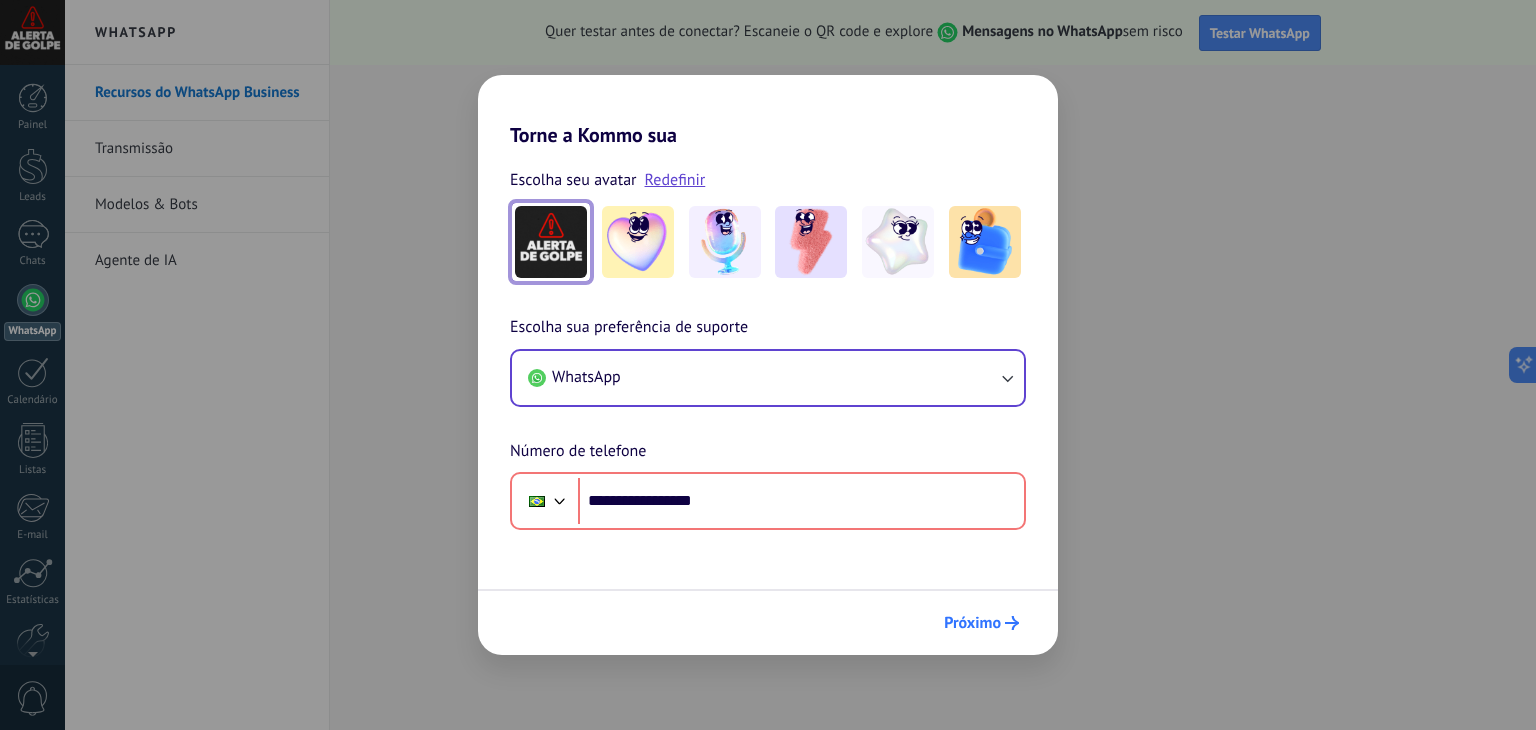 click on "Próximo" at bounding box center [972, 623] 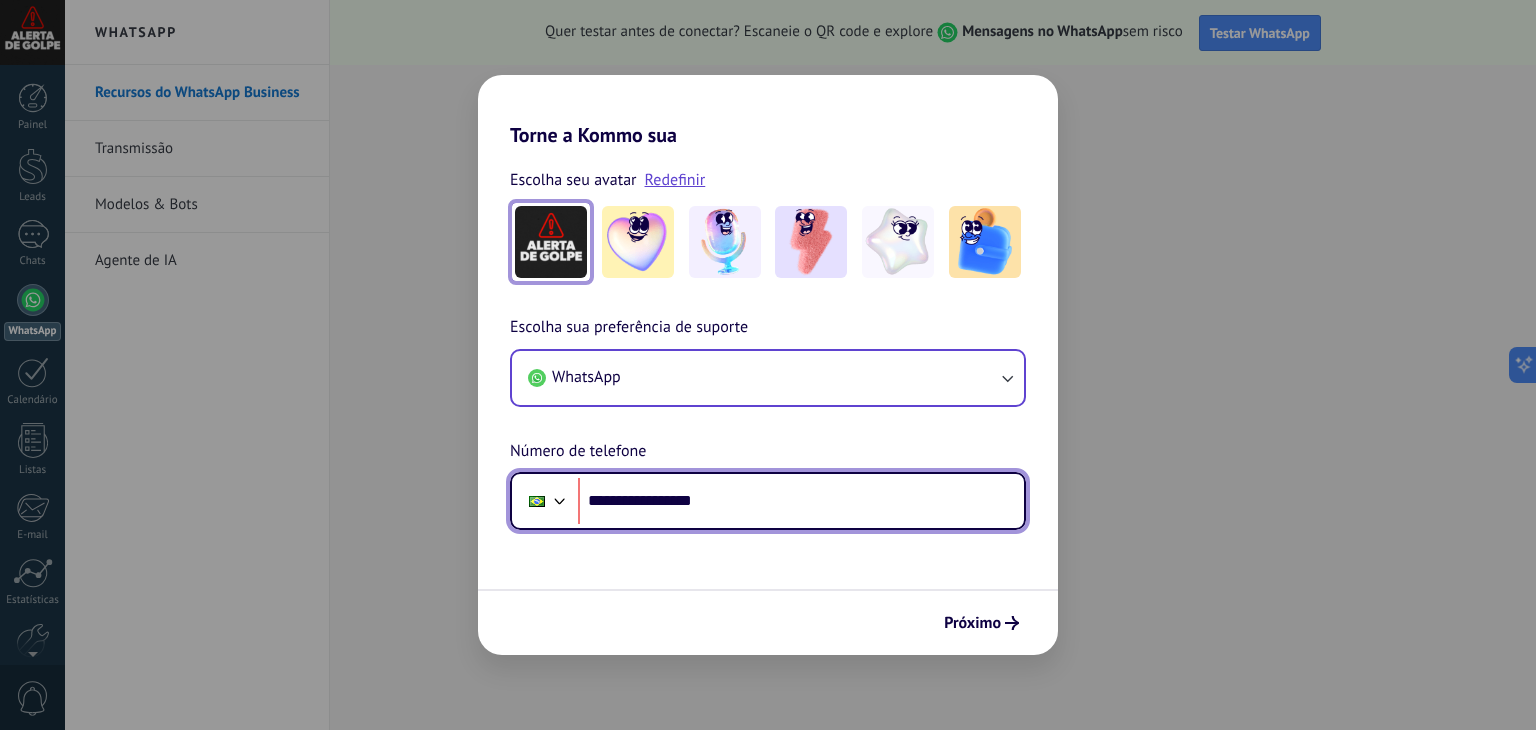 click on "**********" at bounding box center (801, 501) 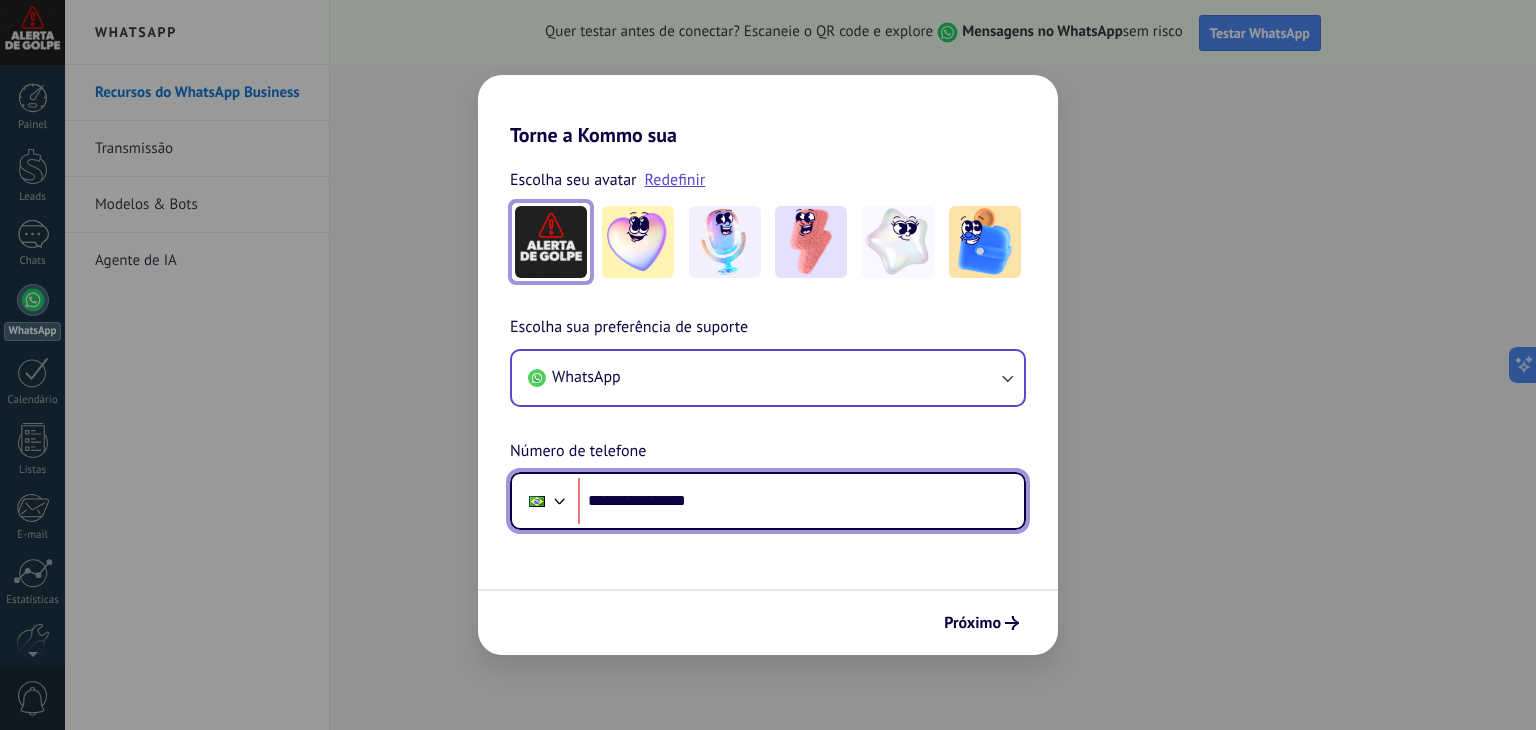 click at bounding box center [560, 499] 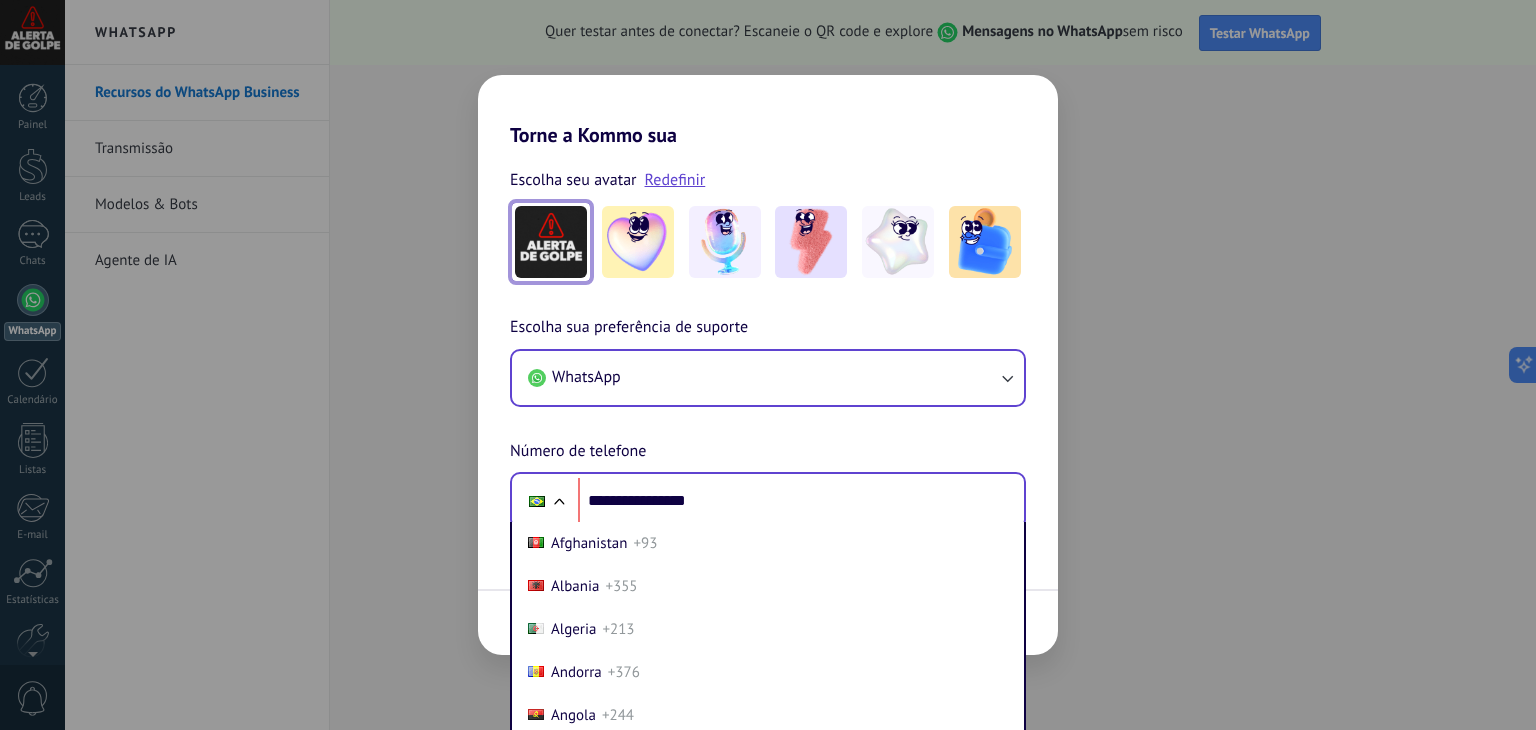 scroll, scrollTop: 30, scrollLeft: 0, axis: vertical 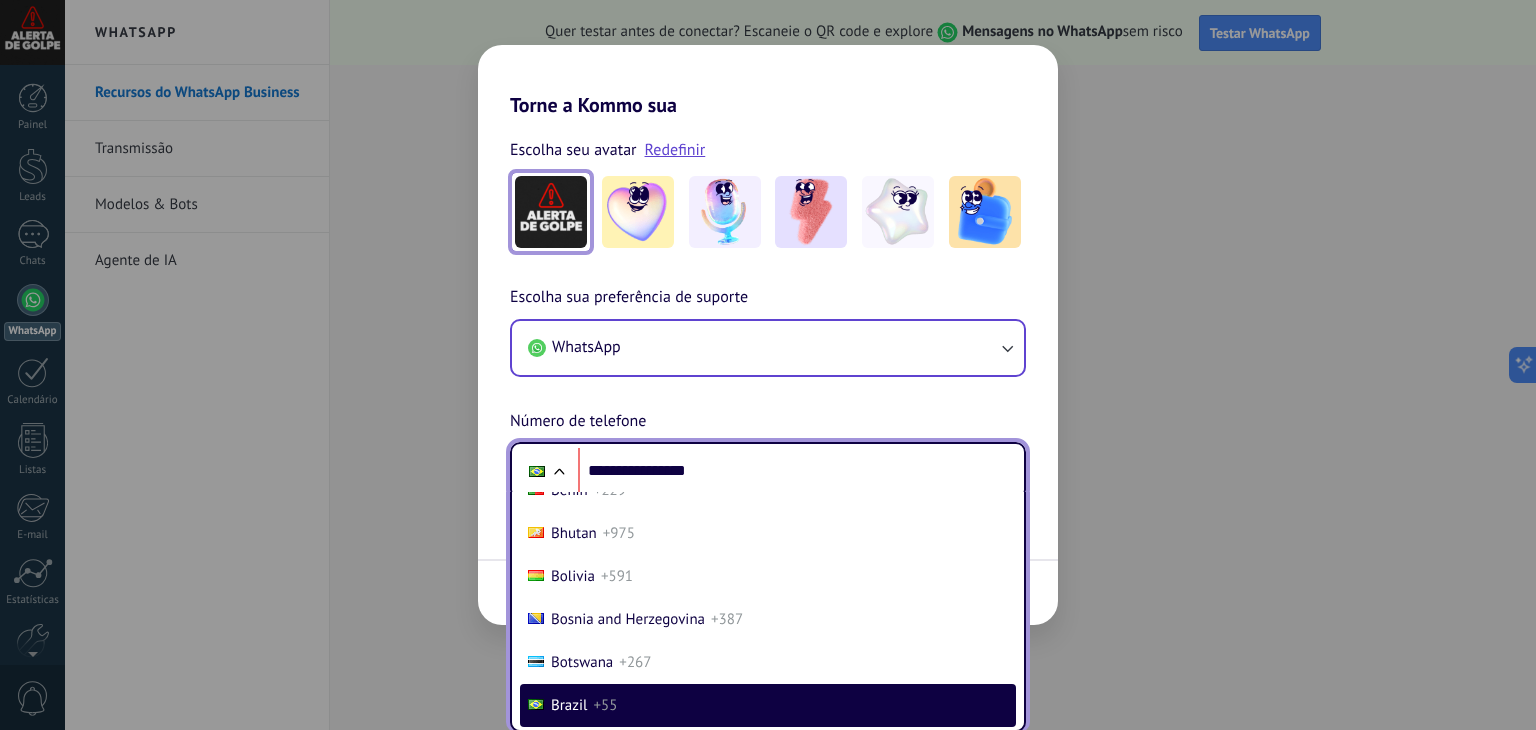 click on "Brazil" at bounding box center [569, 705] 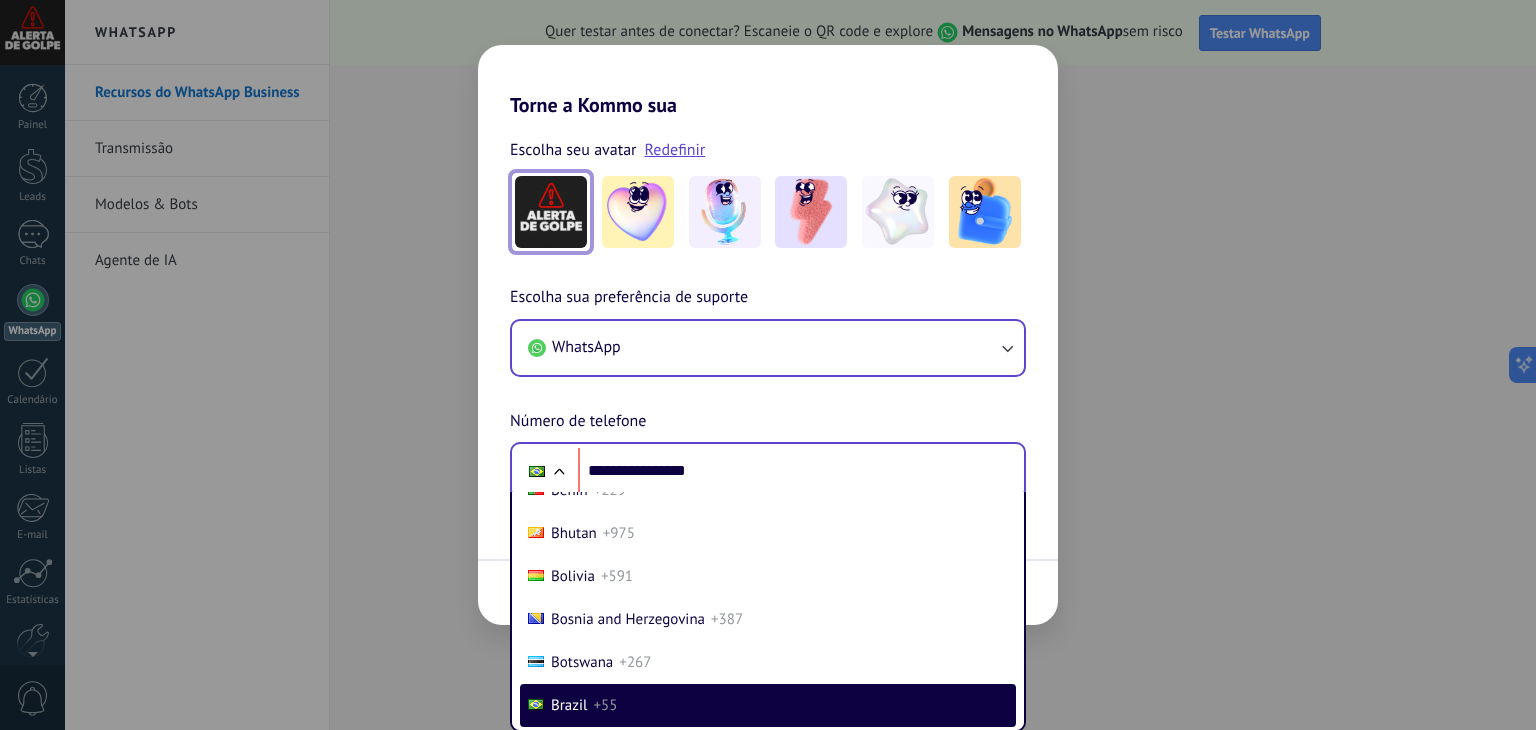 scroll, scrollTop: 0, scrollLeft: 0, axis: both 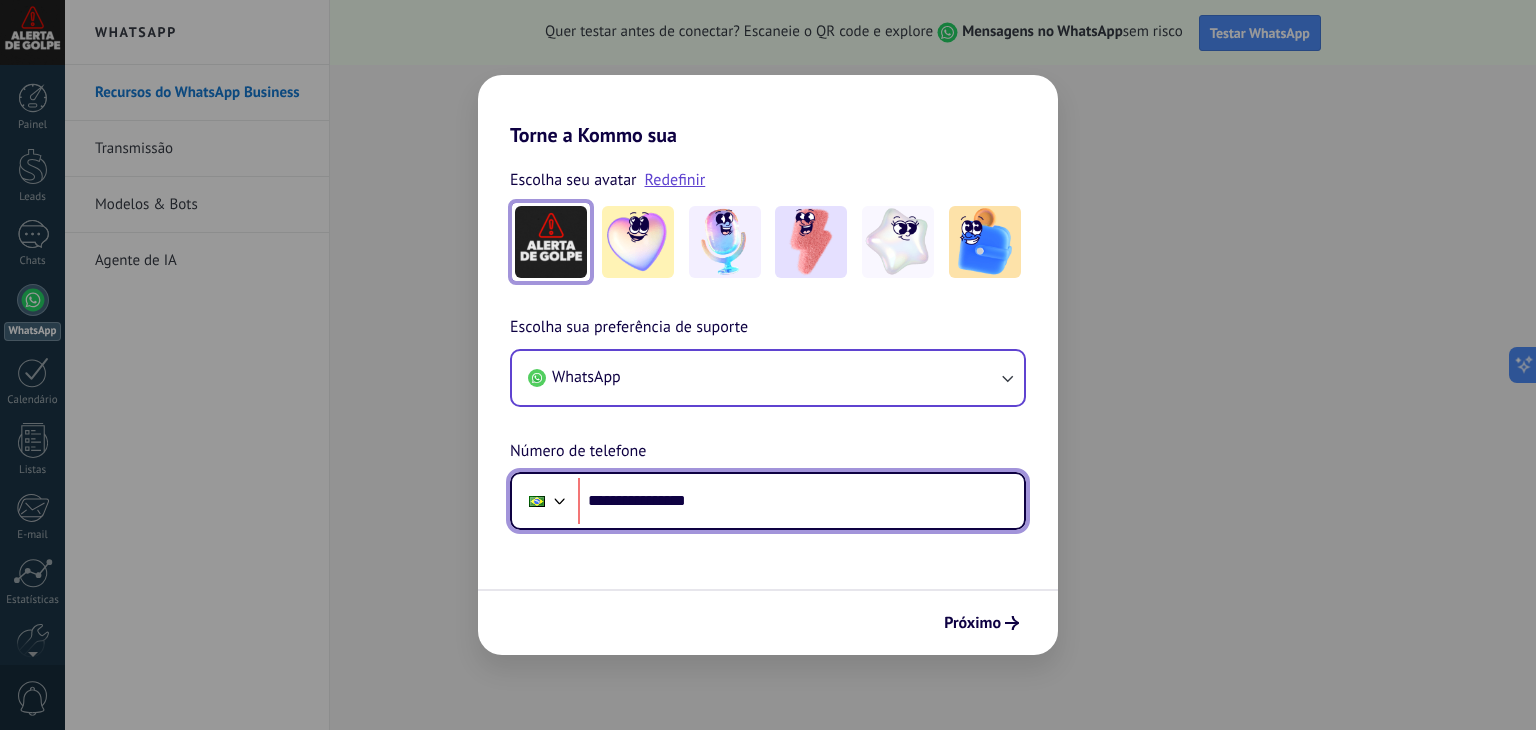 click on "**********" at bounding box center [801, 501] 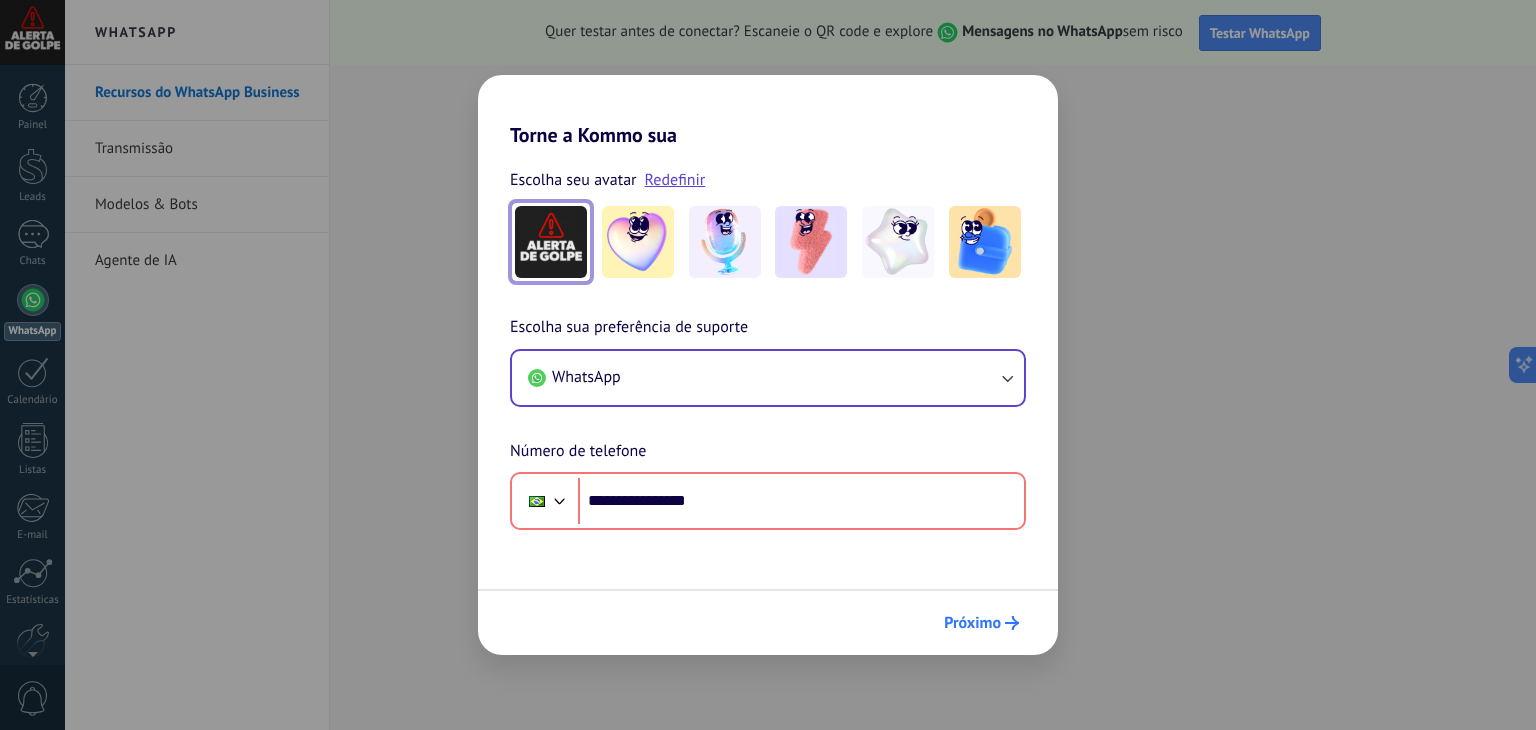 click on "Próximo" at bounding box center [972, 623] 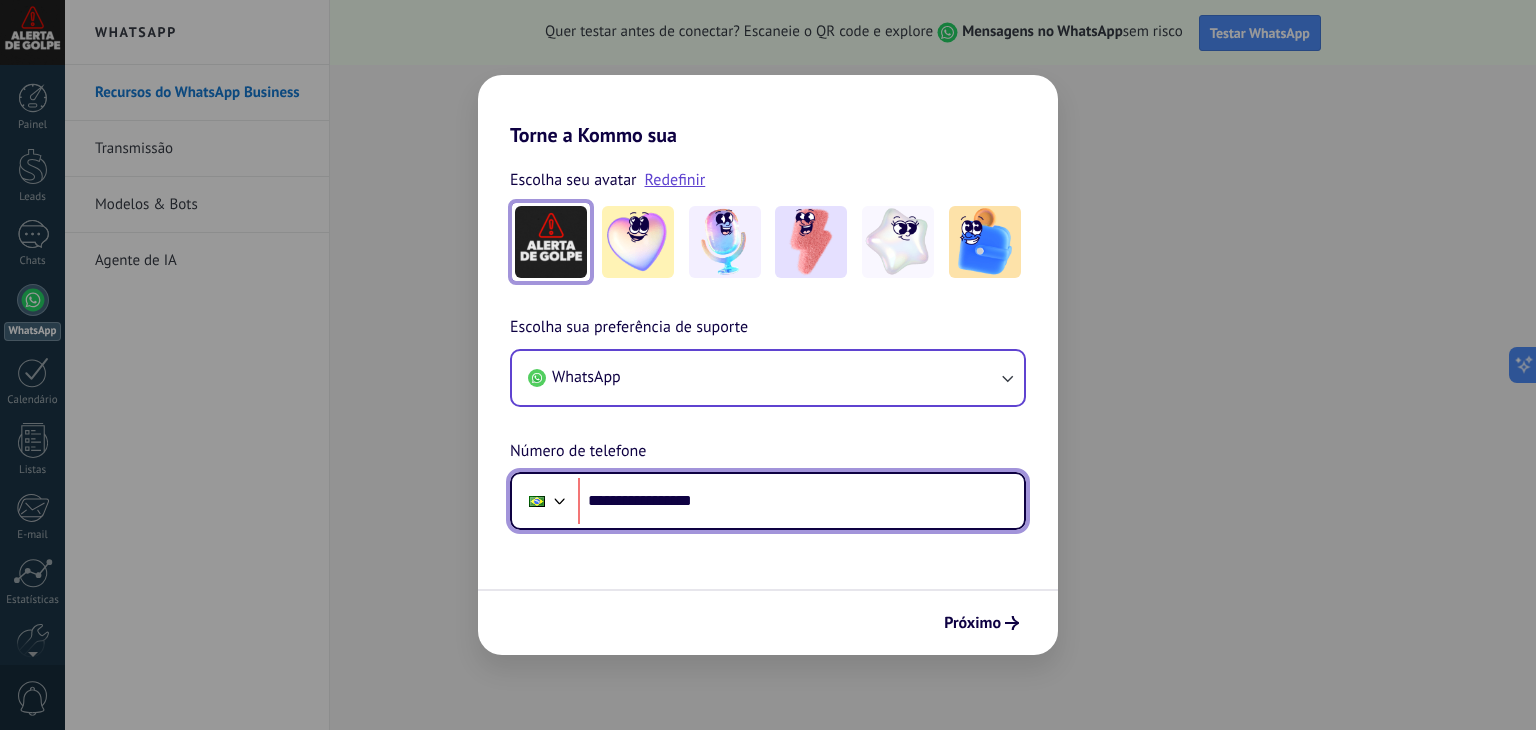 paste 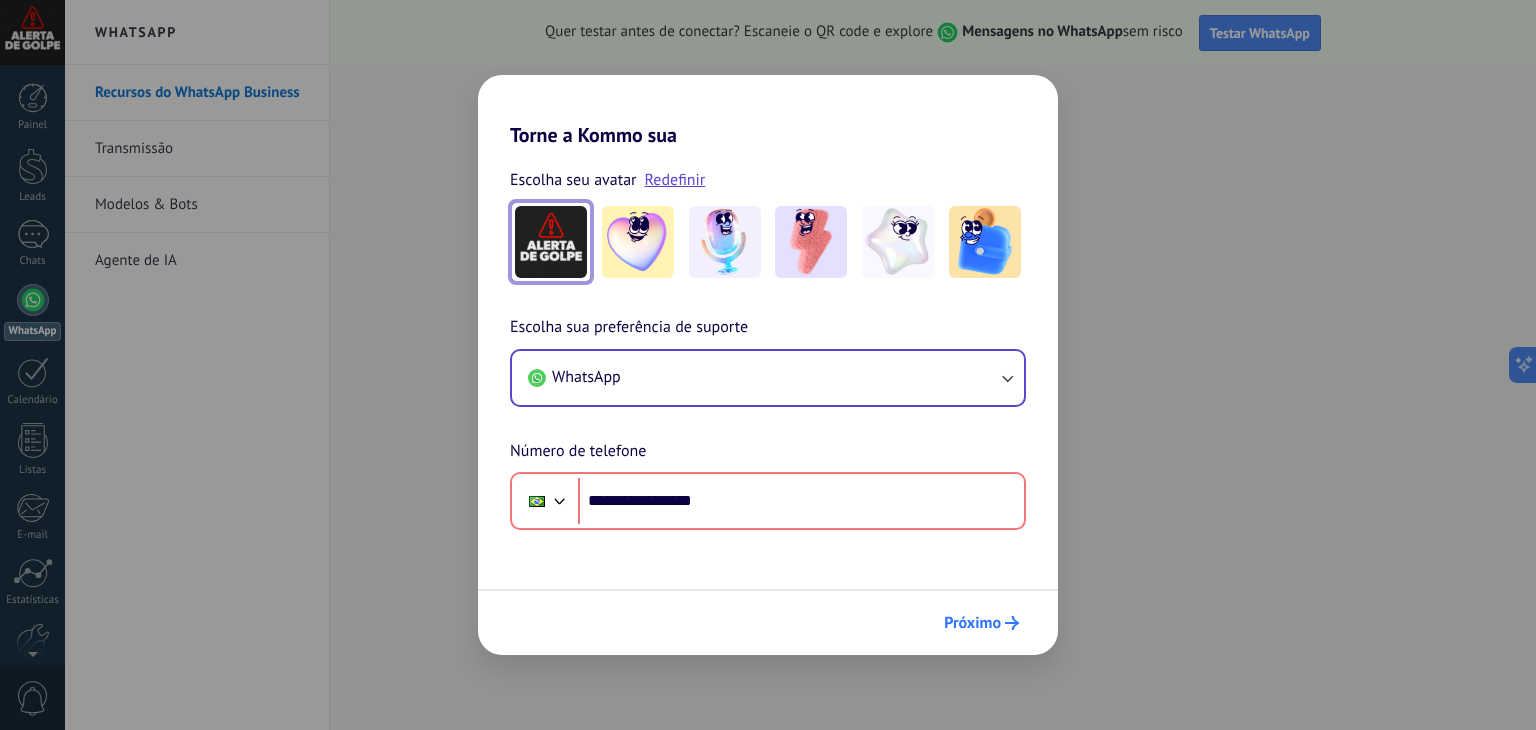 click on "Próximo" at bounding box center [972, 623] 